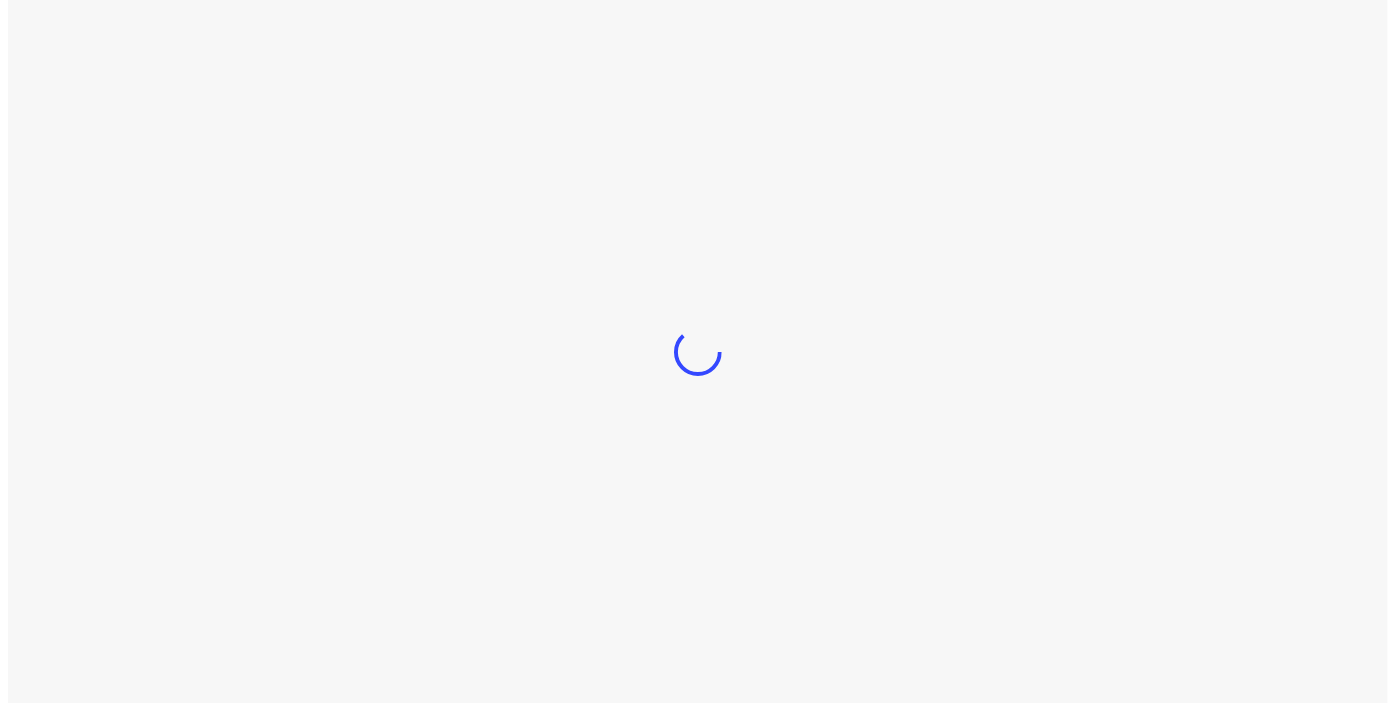 scroll, scrollTop: 0, scrollLeft: 0, axis: both 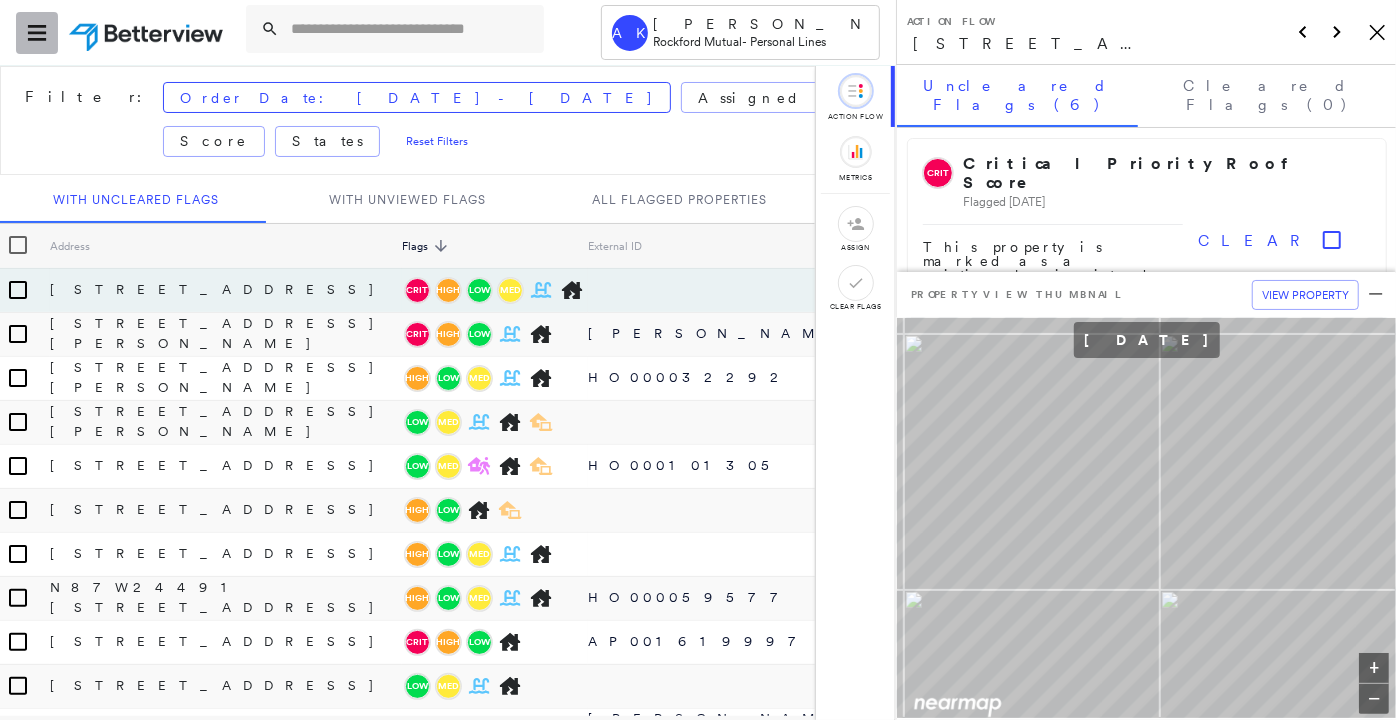 click 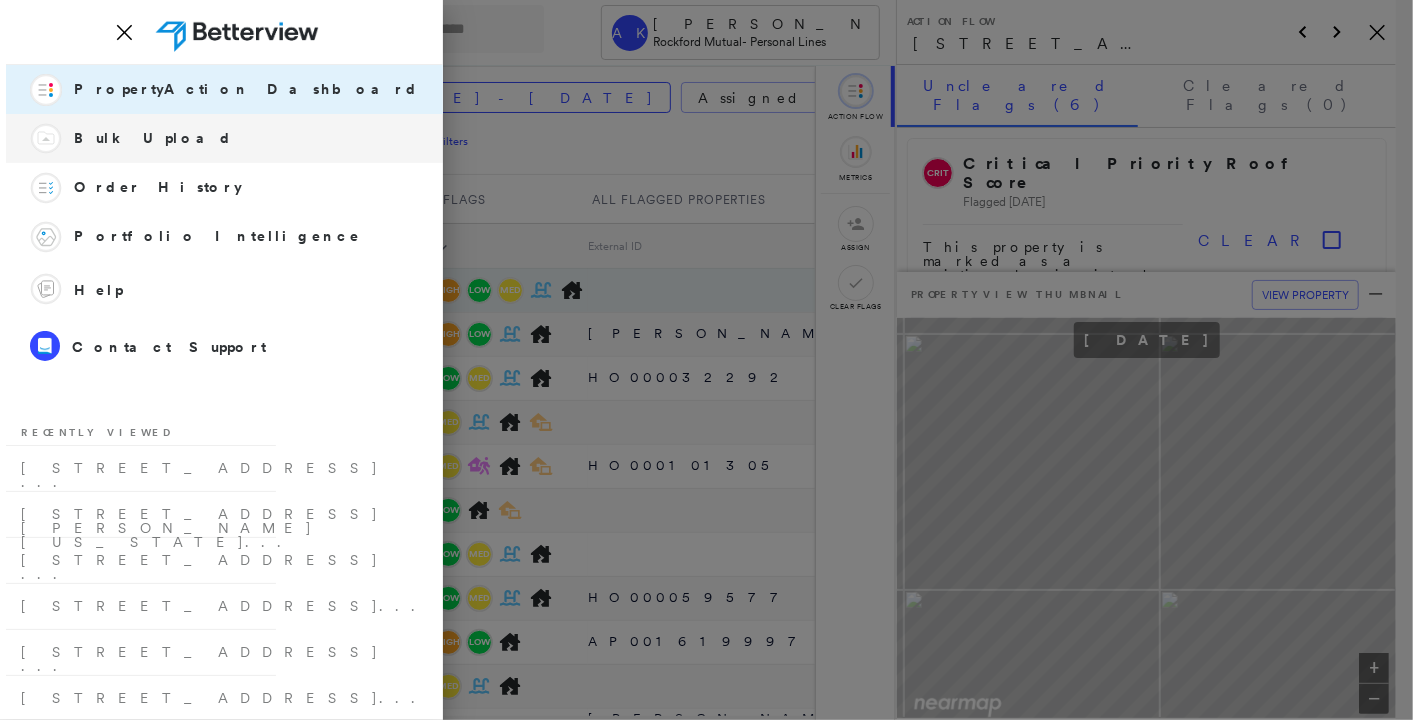 click on "Bulk_nav_icon Bulk Upload" at bounding box center (224, 138) 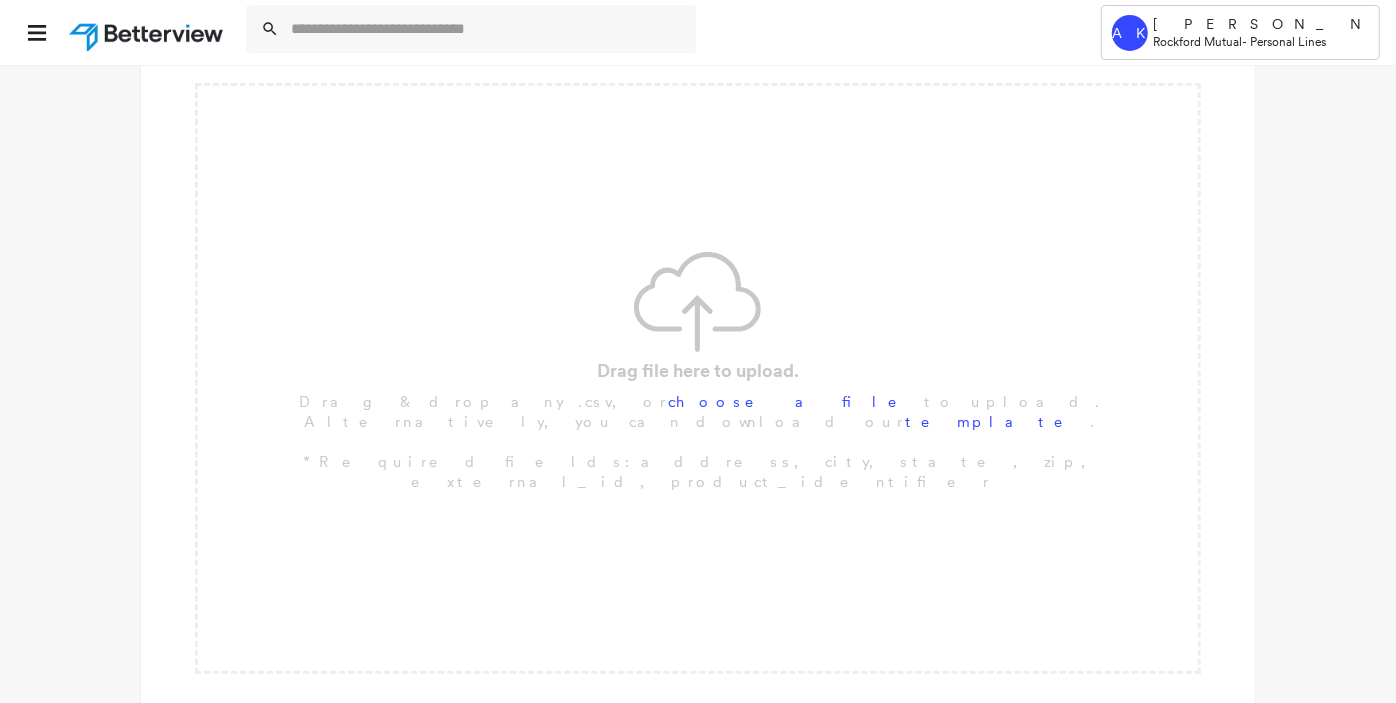 scroll, scrollTop: 271, scrollLeft: 0, axis: vertical 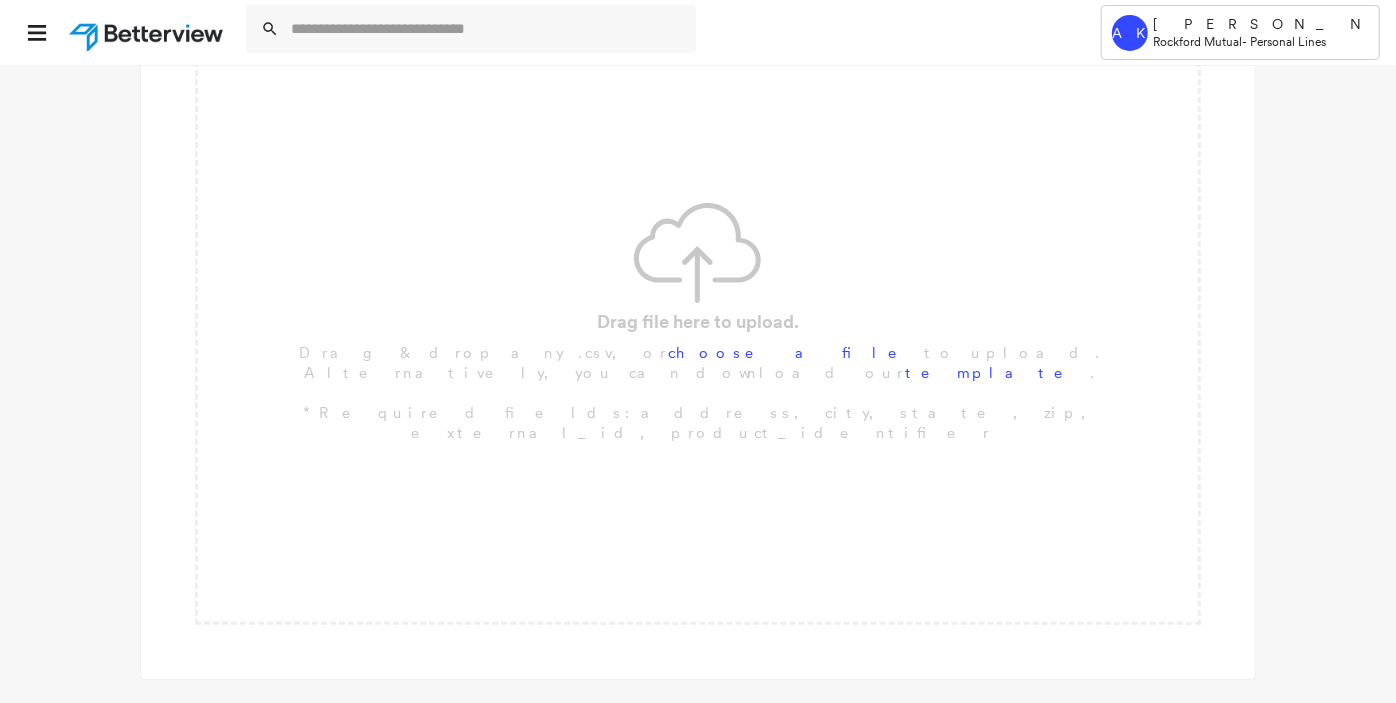 click on "choose a file" at bounding box center (796, 352) 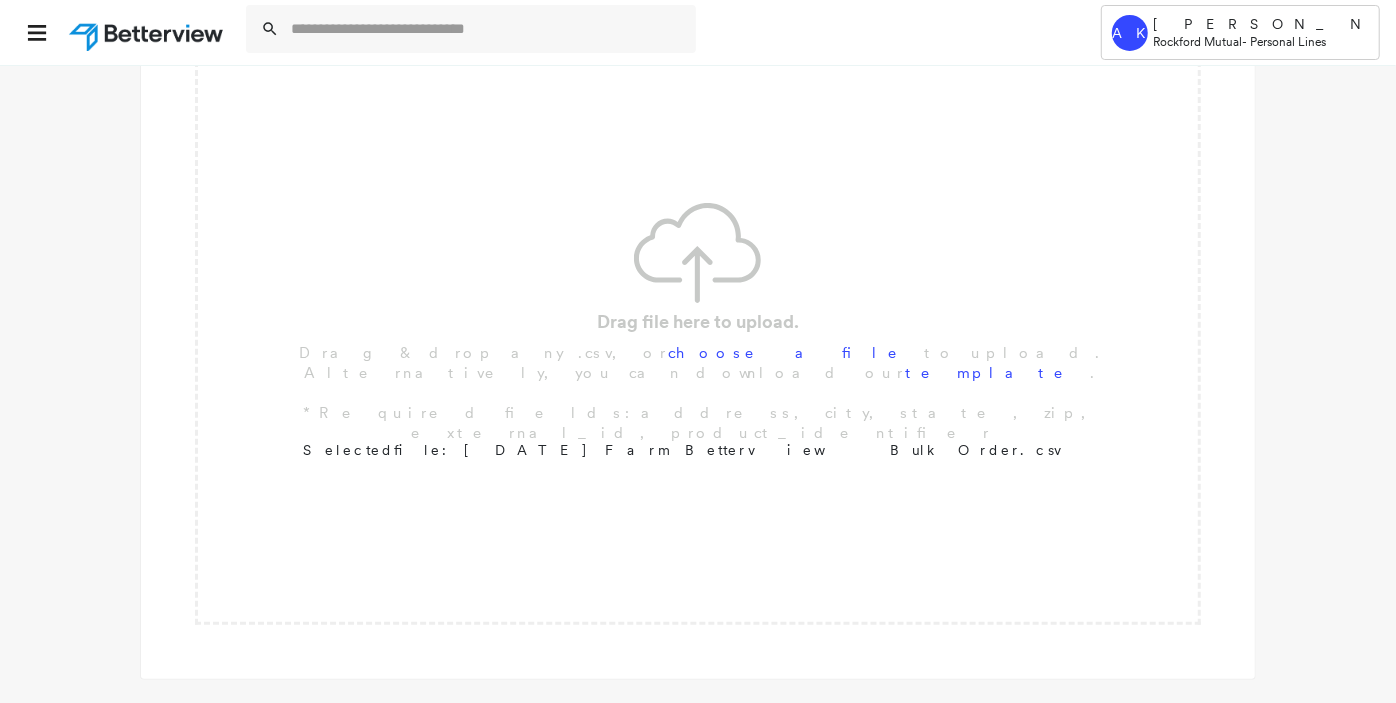 scroll, scrollTop: 0, scrollLeft: 0, axis: both 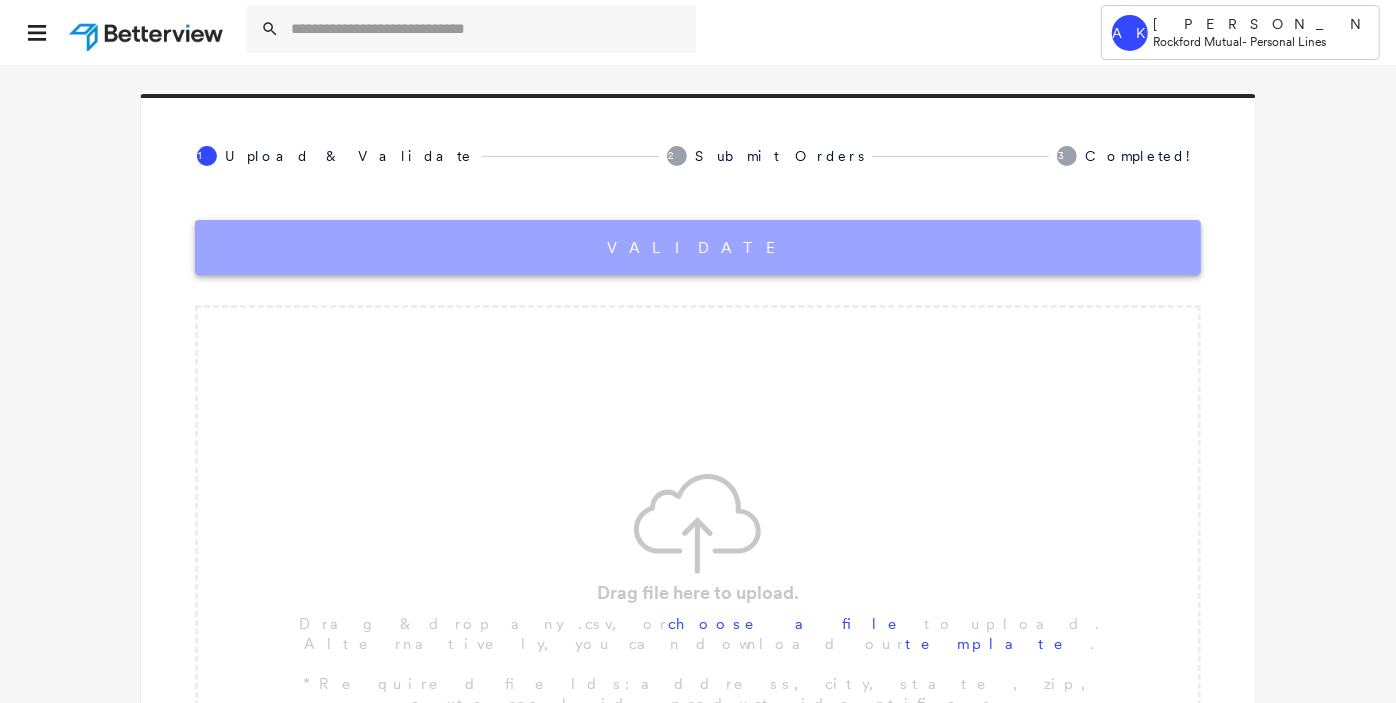 click on "Validate" at bounding box center (698, 247) 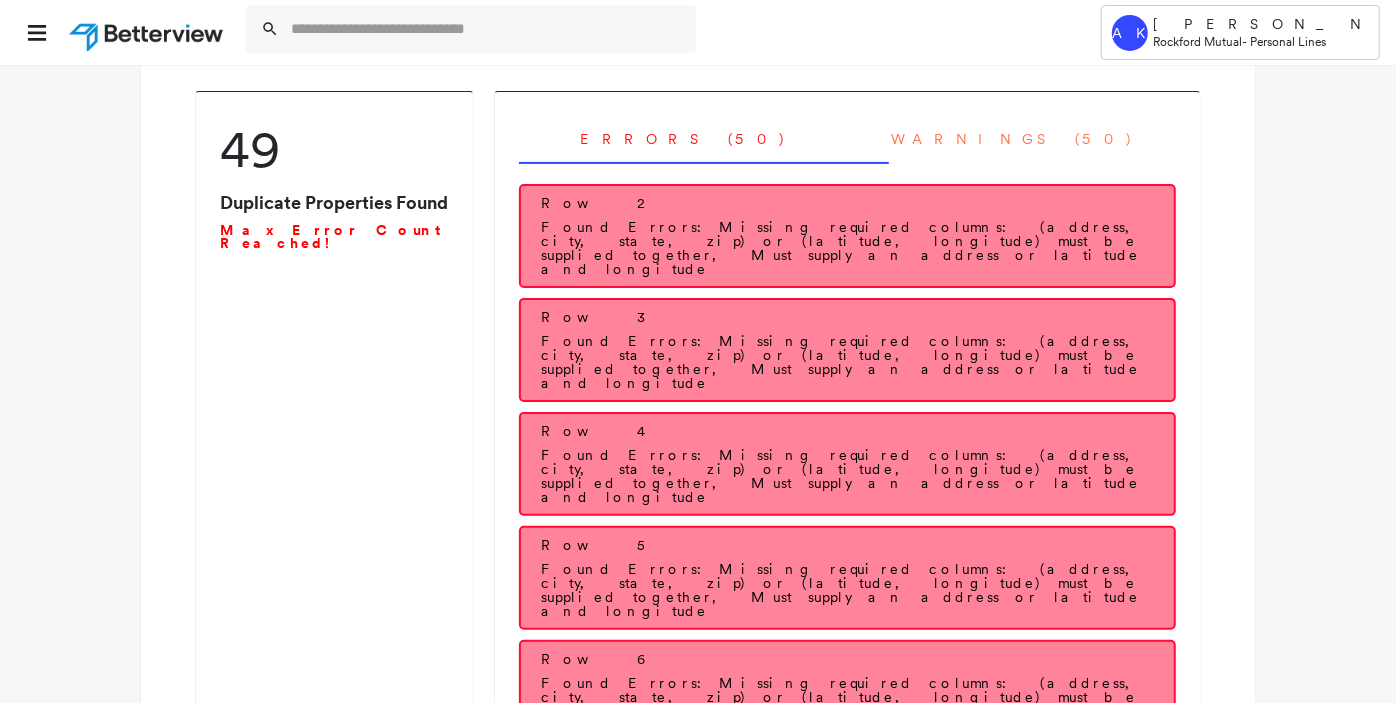 scroll, scrollTop: 0, scrollLeft: 0, axis: both 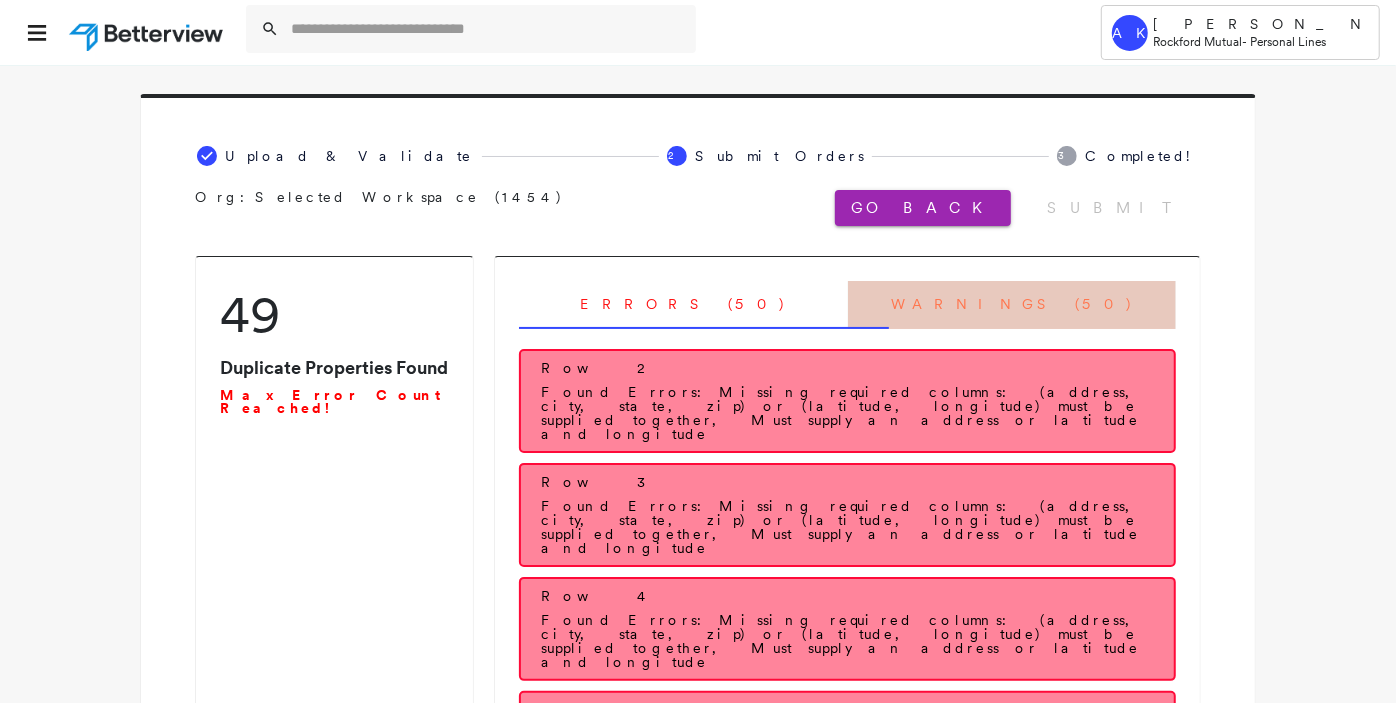 click on "Warnings (50)" at bounding box center [1012, 305] 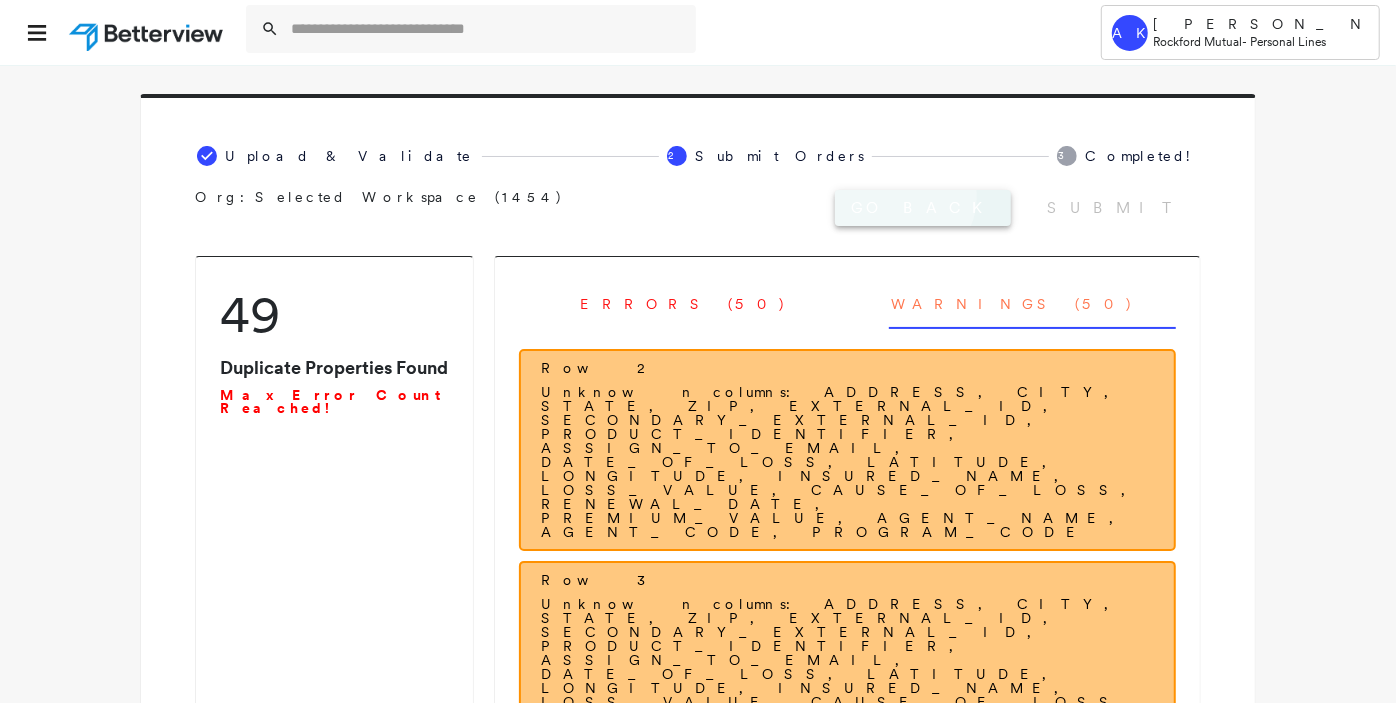 click on "Go Back" at bounding box center (923, 208) 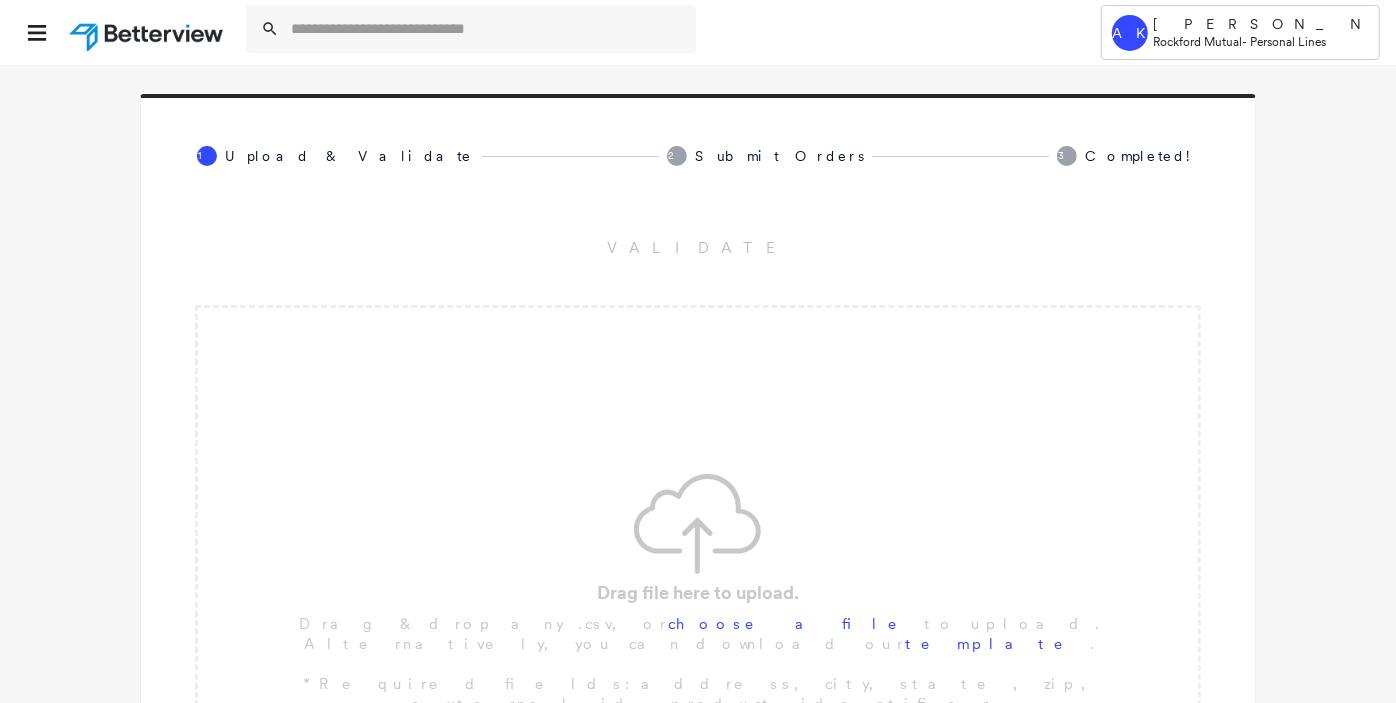 click on "choose a file" at bounding box center [796, 623] 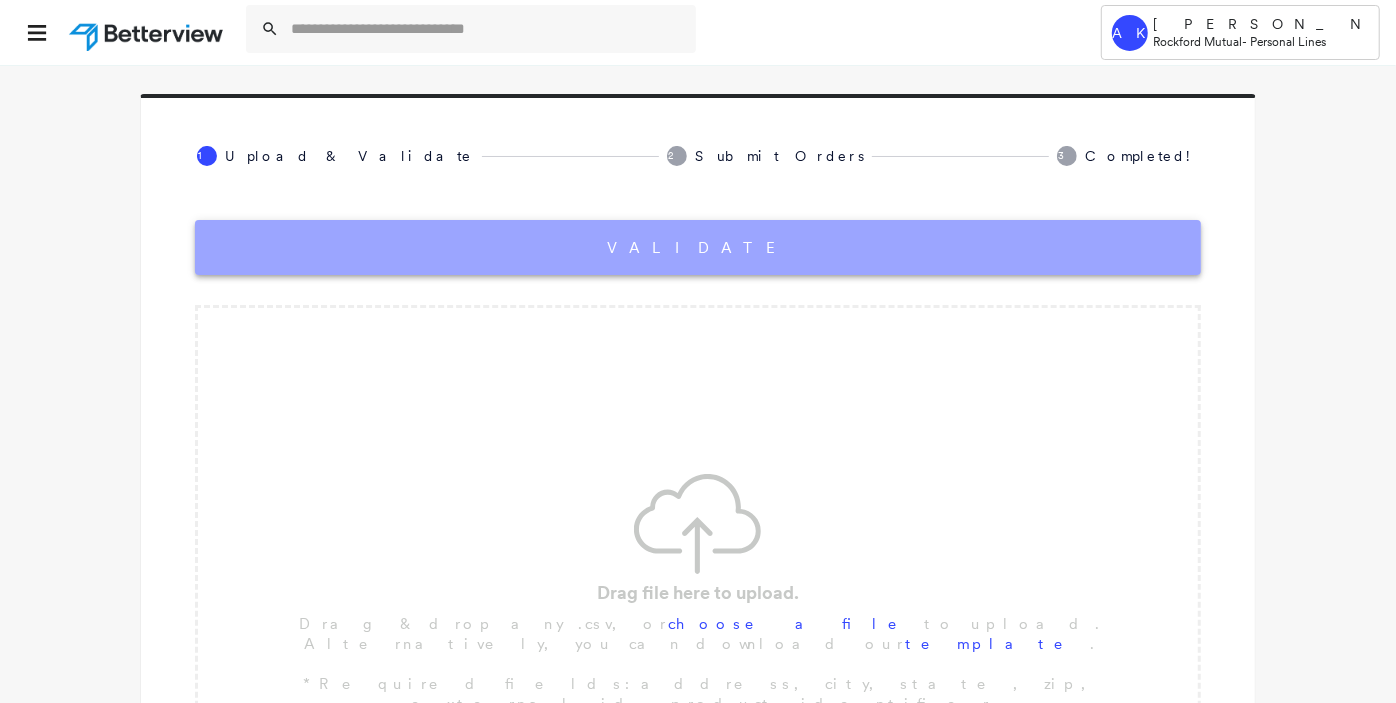 click on "Validate" at bounding box center [698, 247] 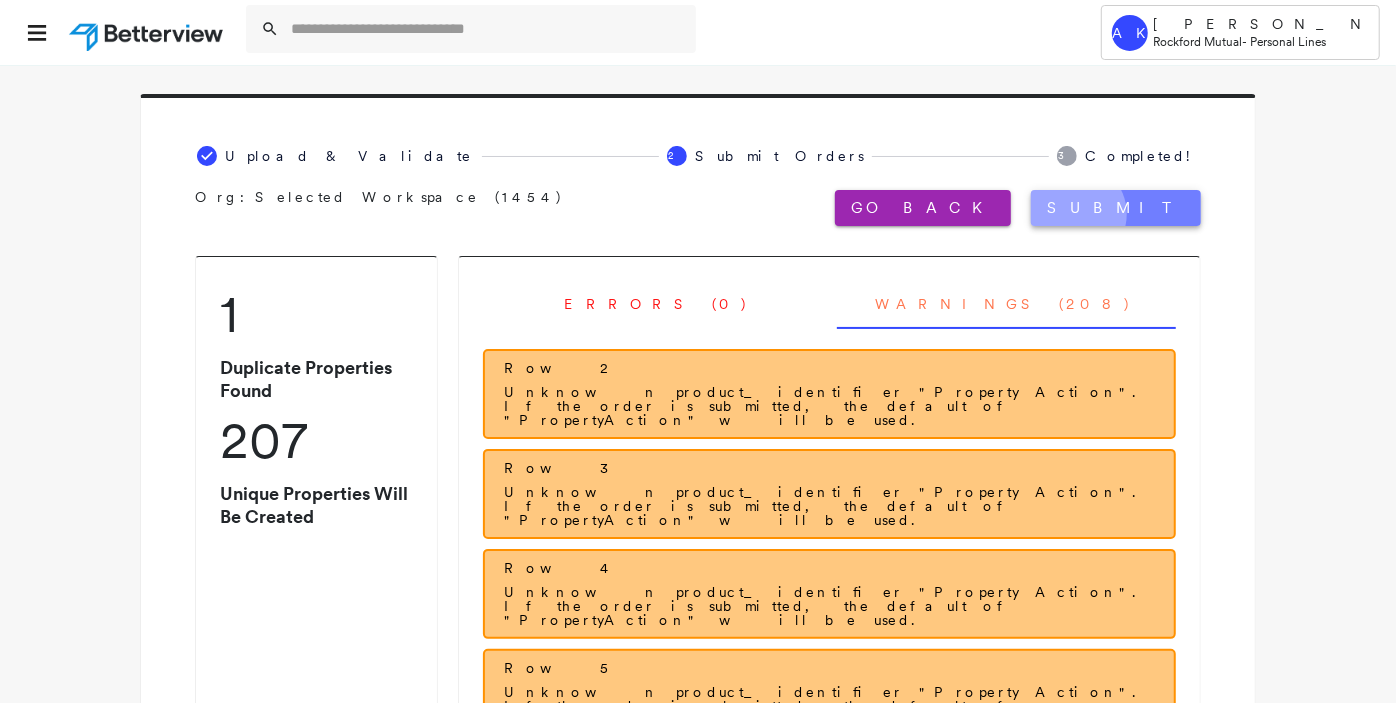 click on "Submit" at bounding box center (1116, 208) 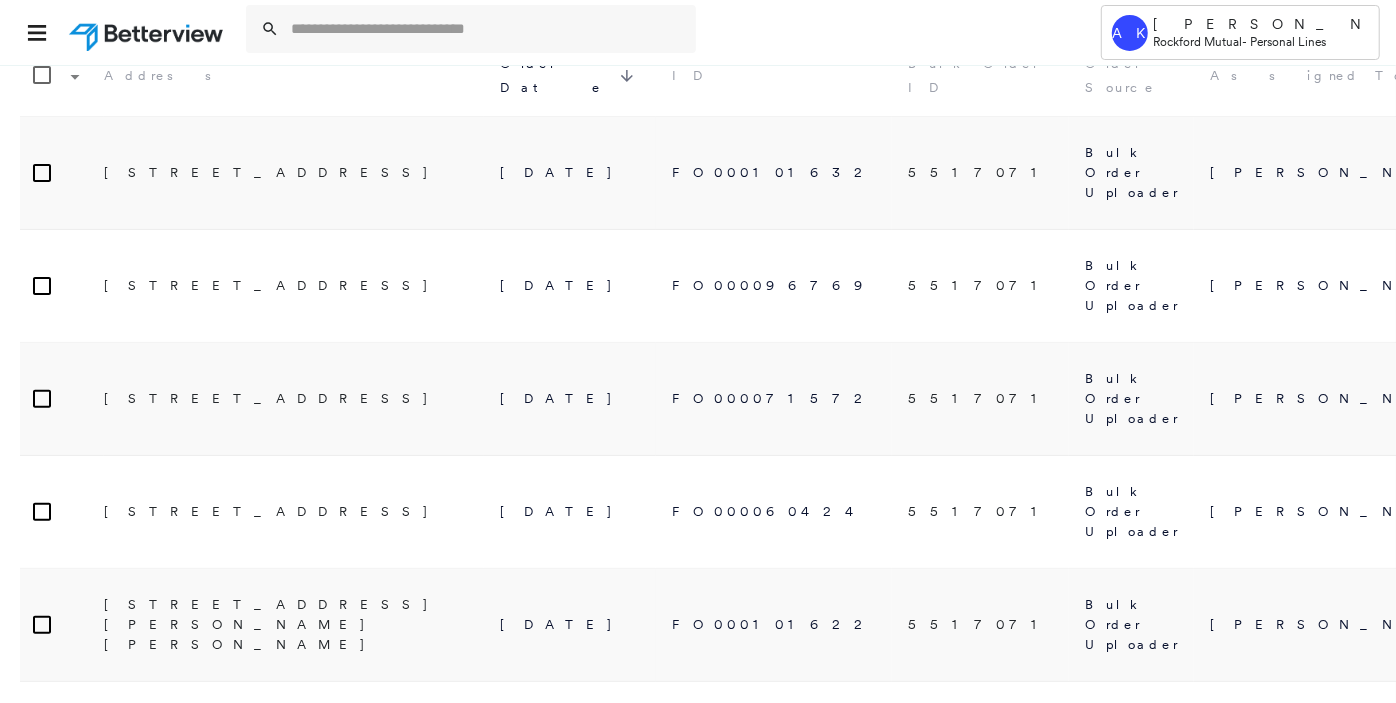 scroll, scrollTop: 0, scrollLeft: 0, axis: both 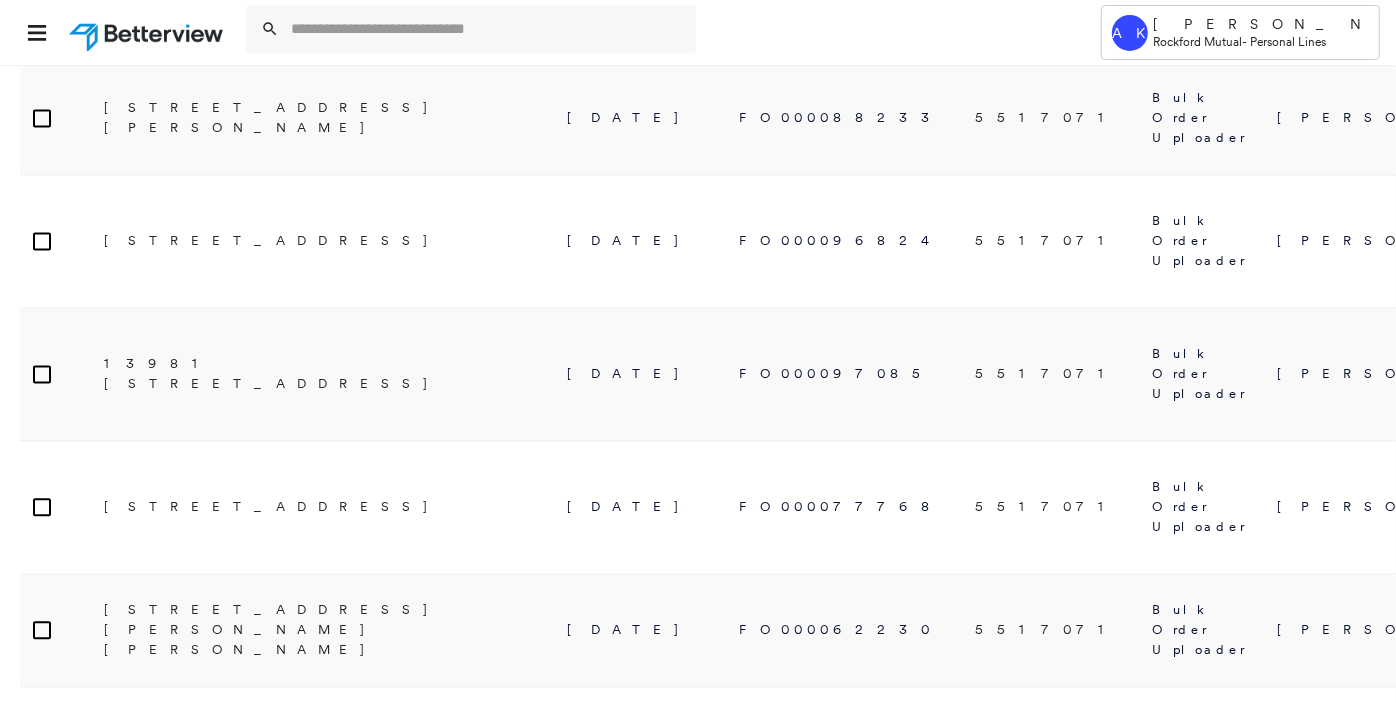 click on "Non-productive - Boundary Issue" at bounding box center (2086, 1009) 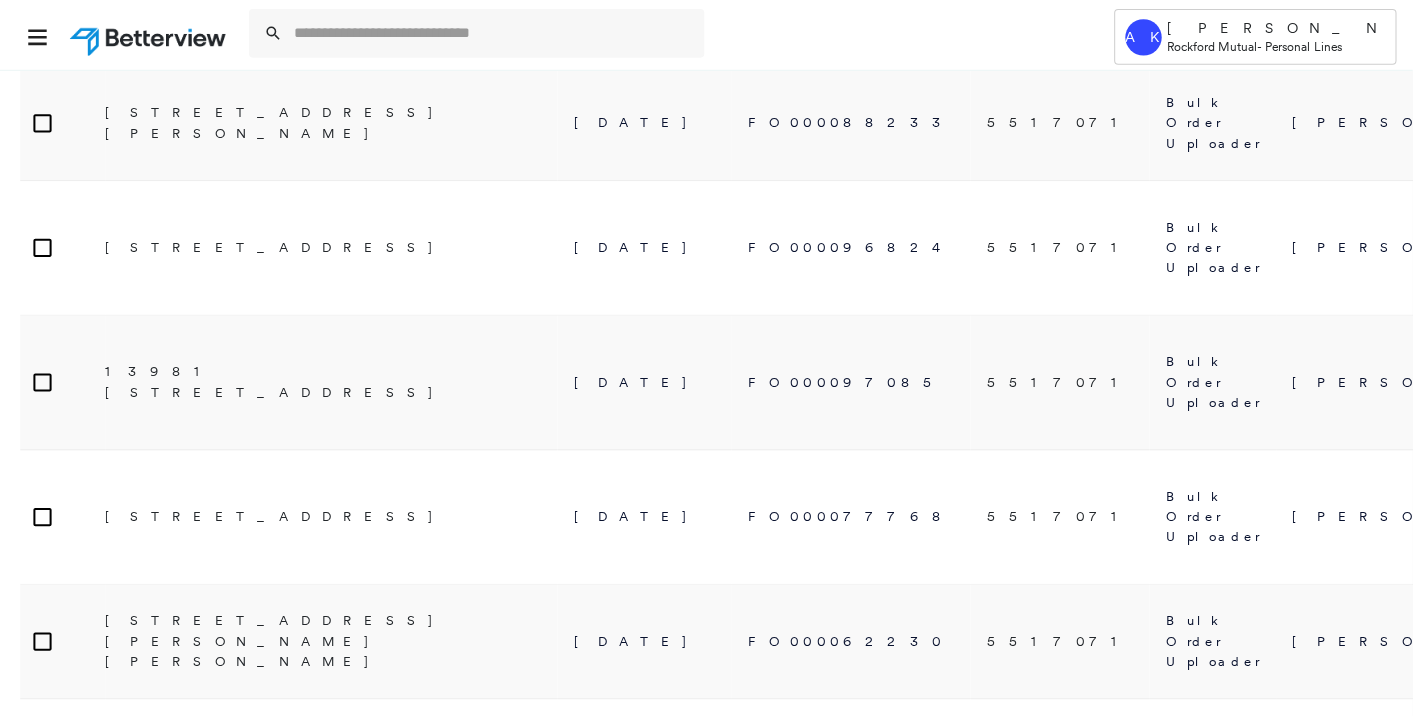 scroll, scrollTop: 0, scrollLeft: 0, axis: both 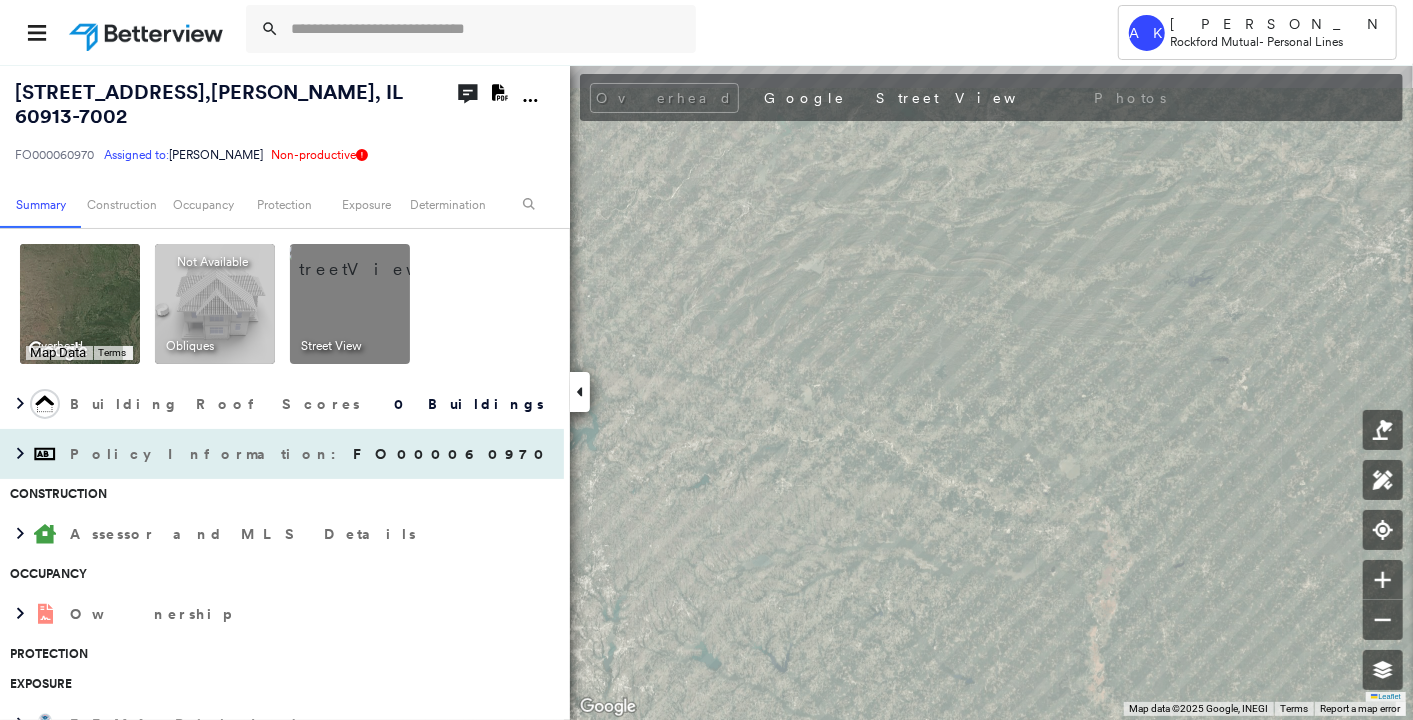 click at bounding box center [374, 259] 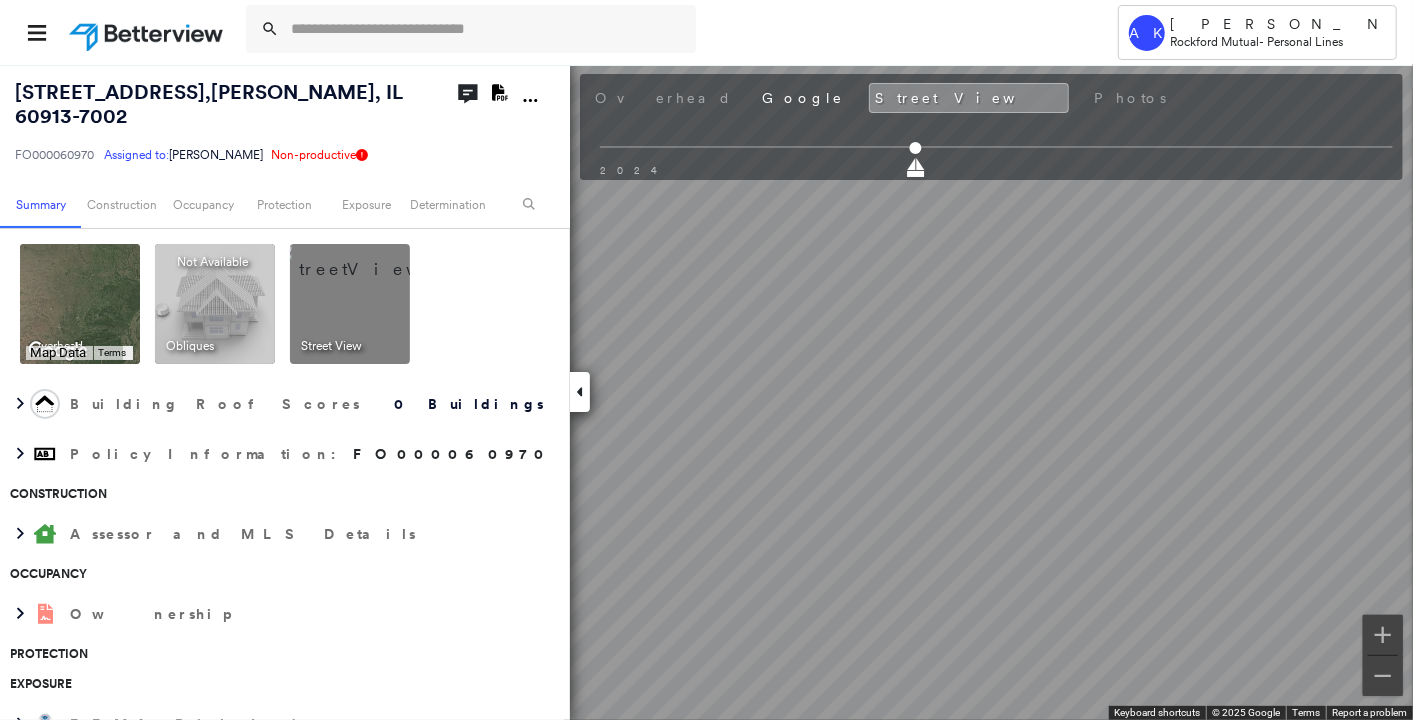 click on "Keyboard shortcuts Map Data Map data ©2025 Google, INEGI Map data ©2025 Google, INEGI 500 km  Click to toggle between metric and imperial units Terms Report a map error To navigate, press the arrow keys. Keyboard shortcuts Map Data Map data ©2025 Google, INEGI Imagery ©2025 NASA Map data ©2025 Google, INEGI Imagery ©2025 NASA 500 km  Click to toggle between metric and imperial units Terms Report a map error To navigate, press the arrow keys." at bounding box center (80, 304) 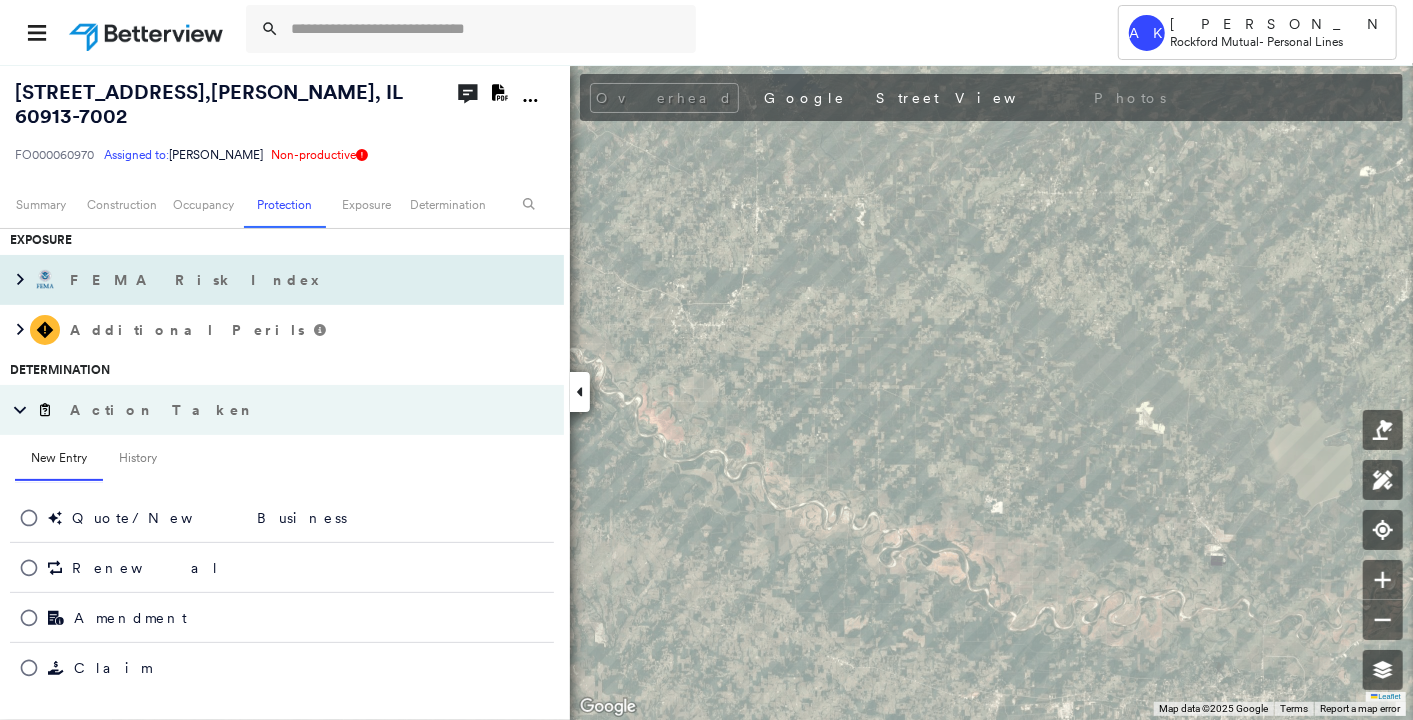 scroll, scrollTop: 333, scrollLeft: 0, axis: vertical 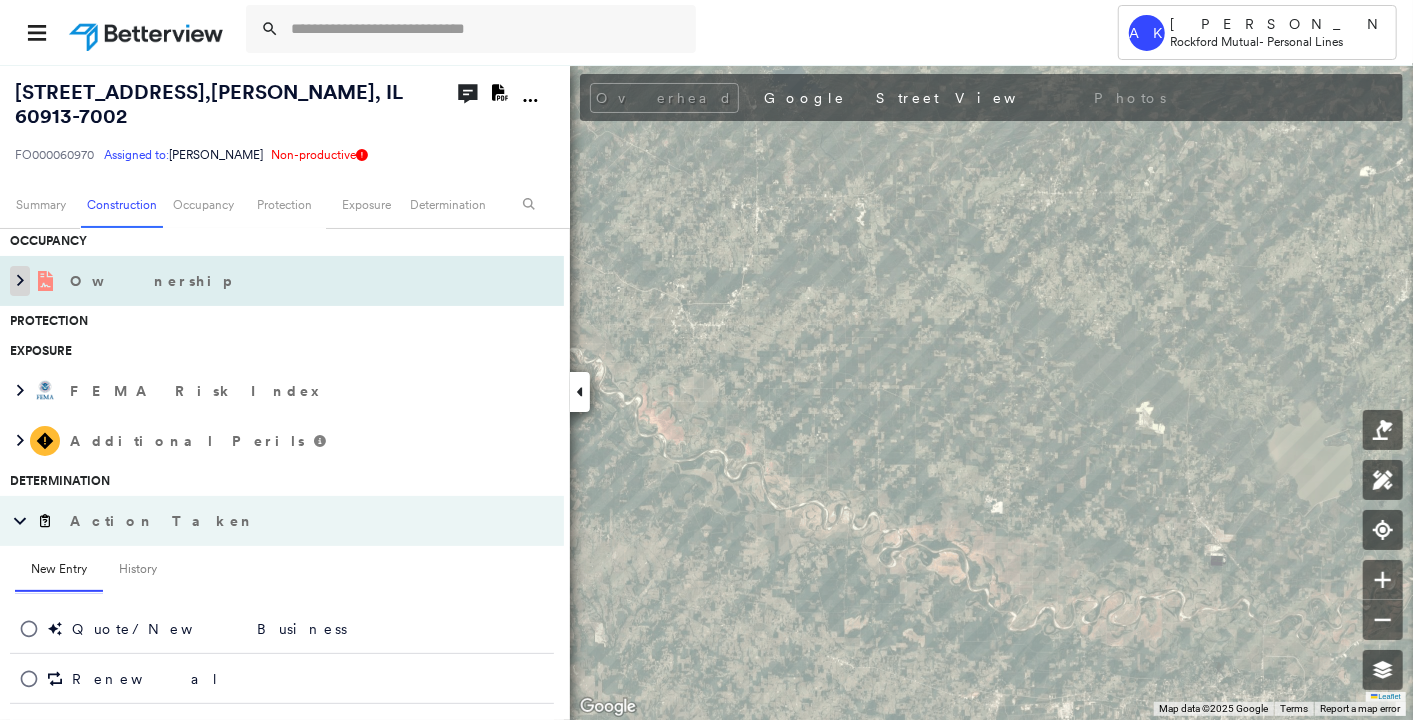 click 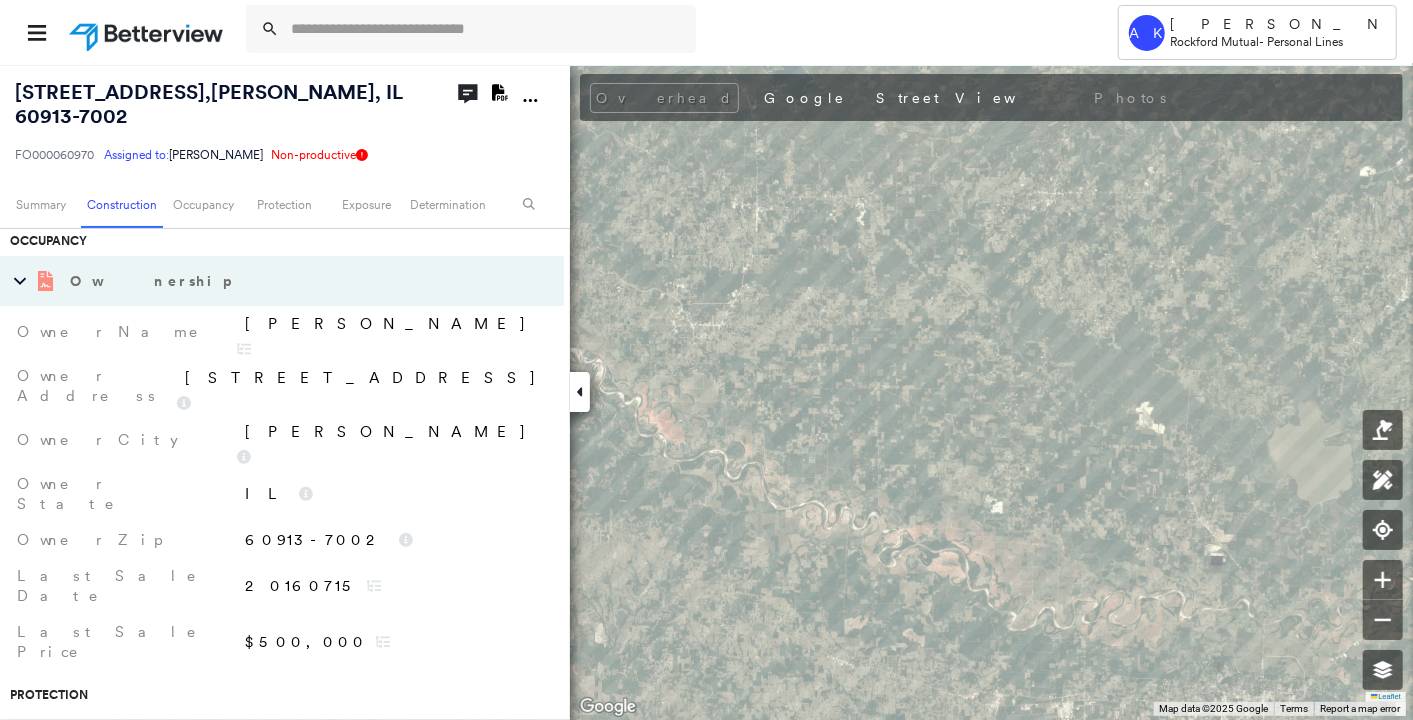scroll, scrollTop: 444, scrollLeft: 0, axis: vertical 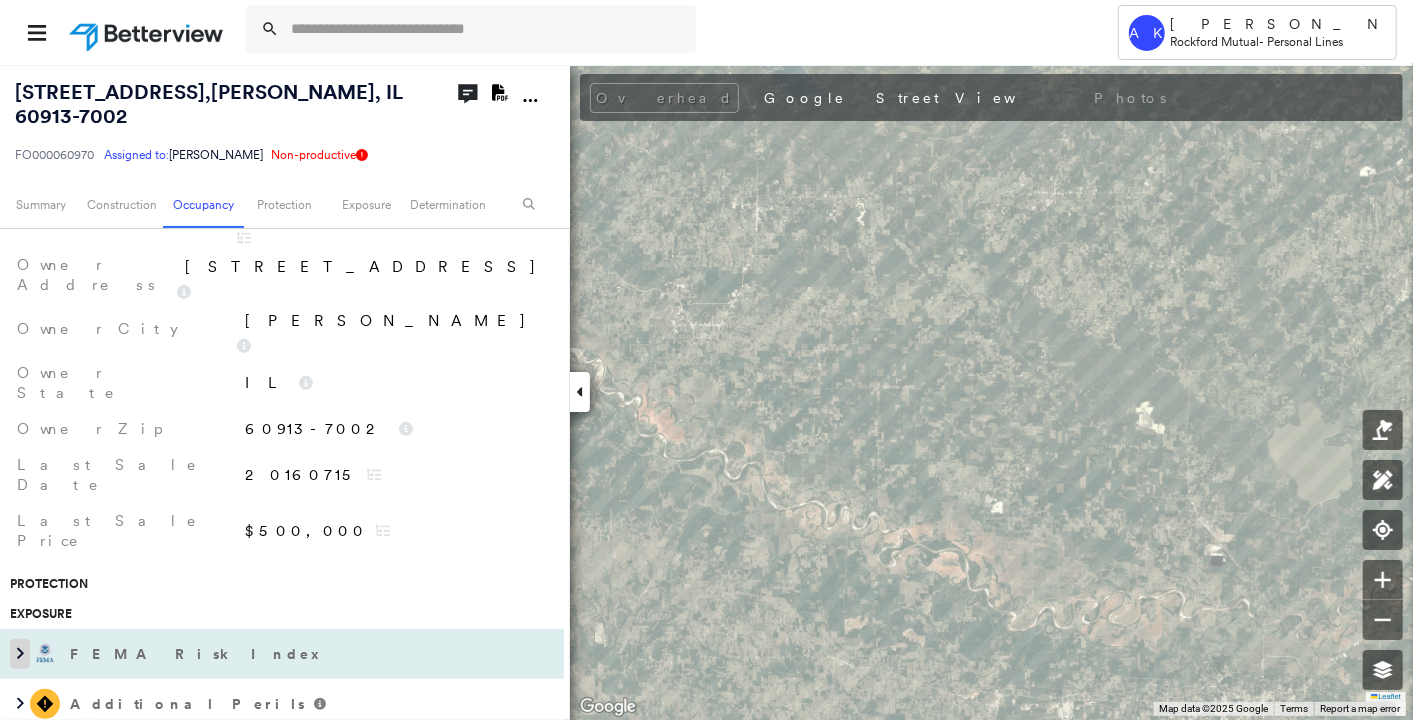 click at bounding box center [20, 654] 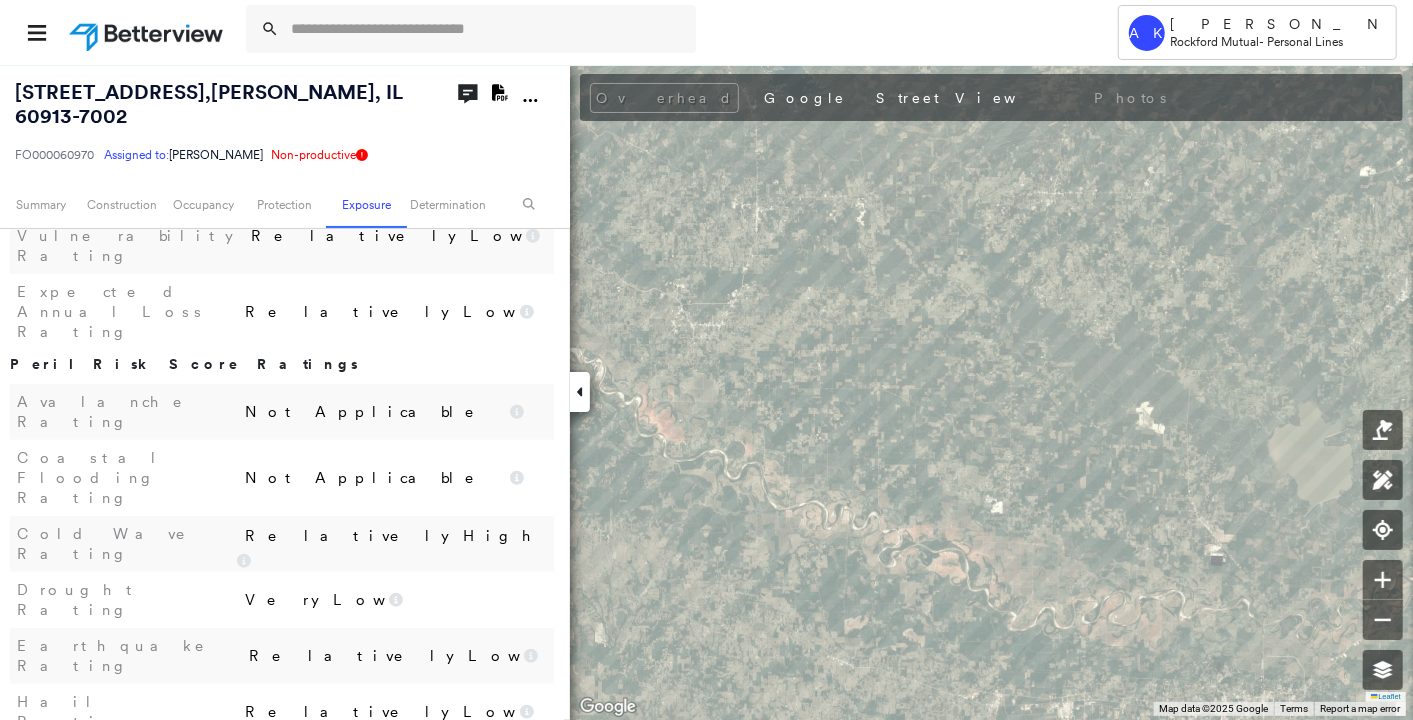 scroll, scrollTop: 1444, scrollLeft: 0, axis: vertical 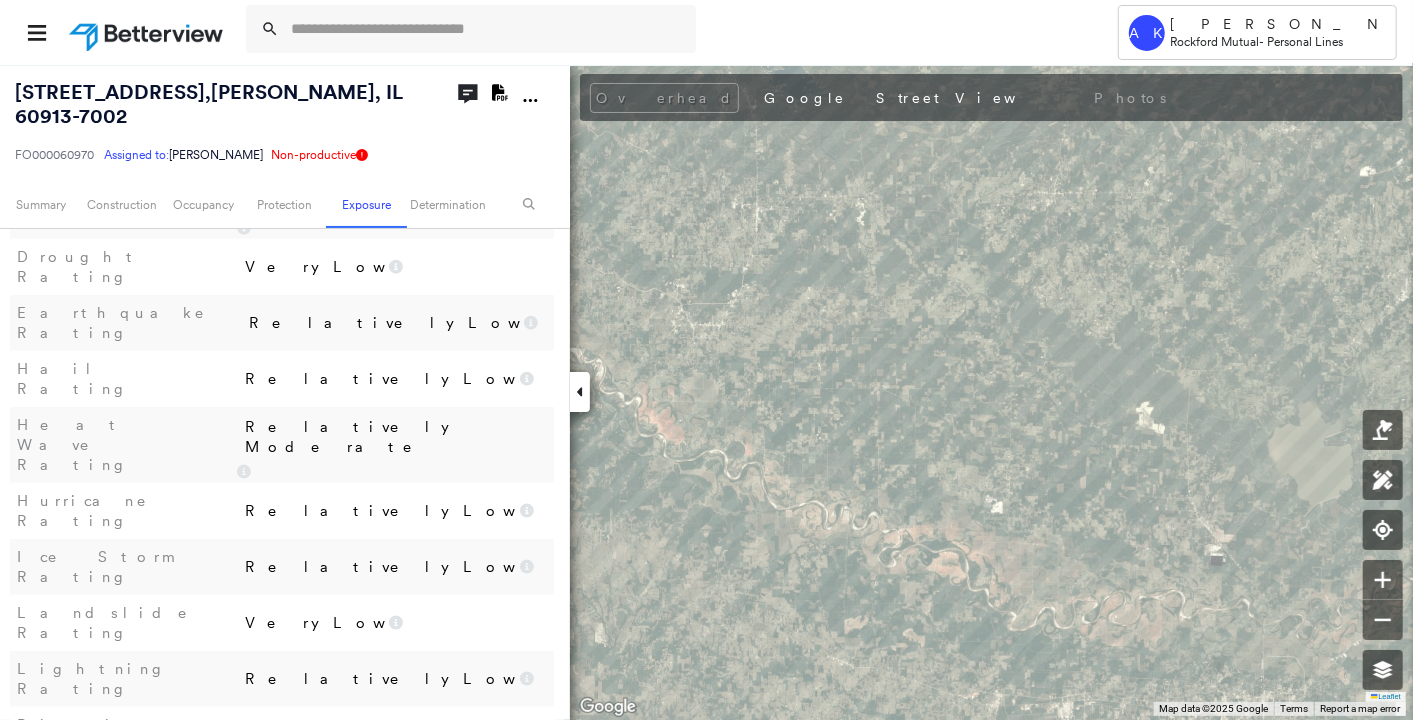 click at bounding box center [45, 1282] 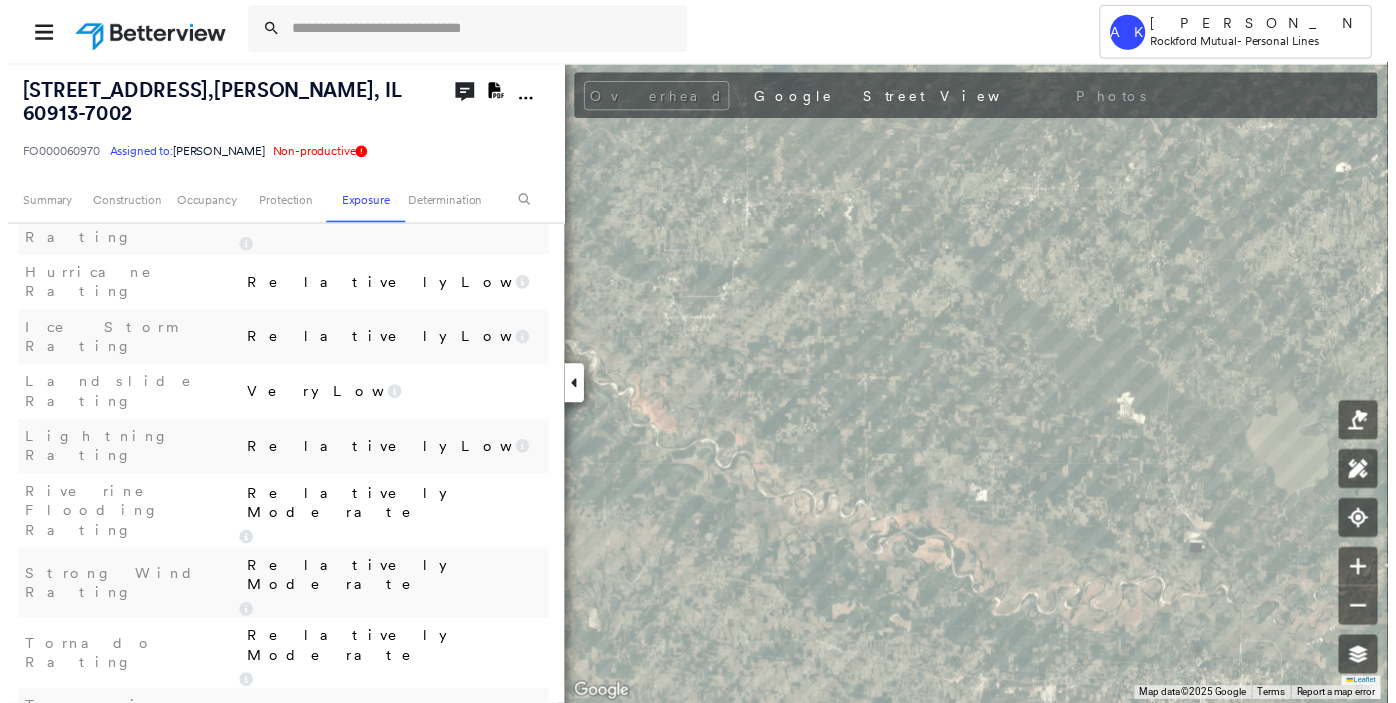 scroll, scrollTop: 1735, scrollLeft: 0, axis: vertical 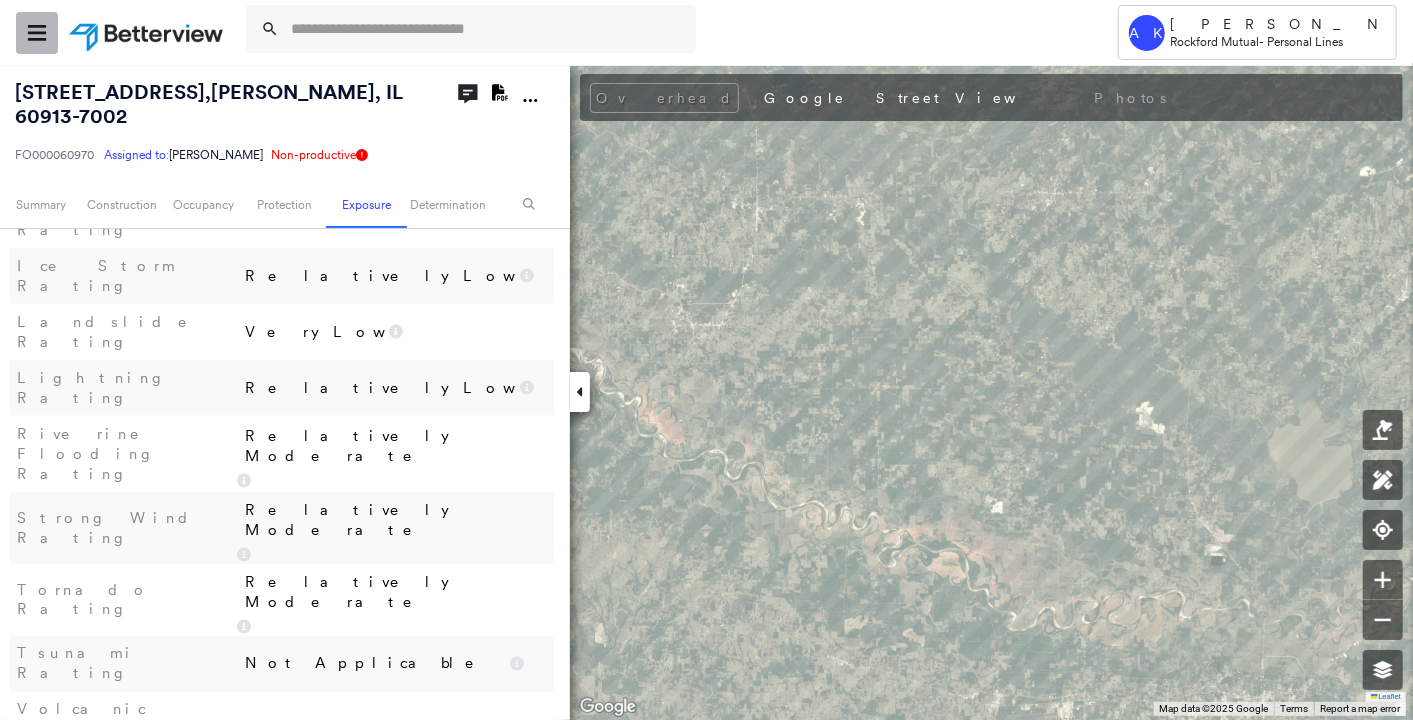 click 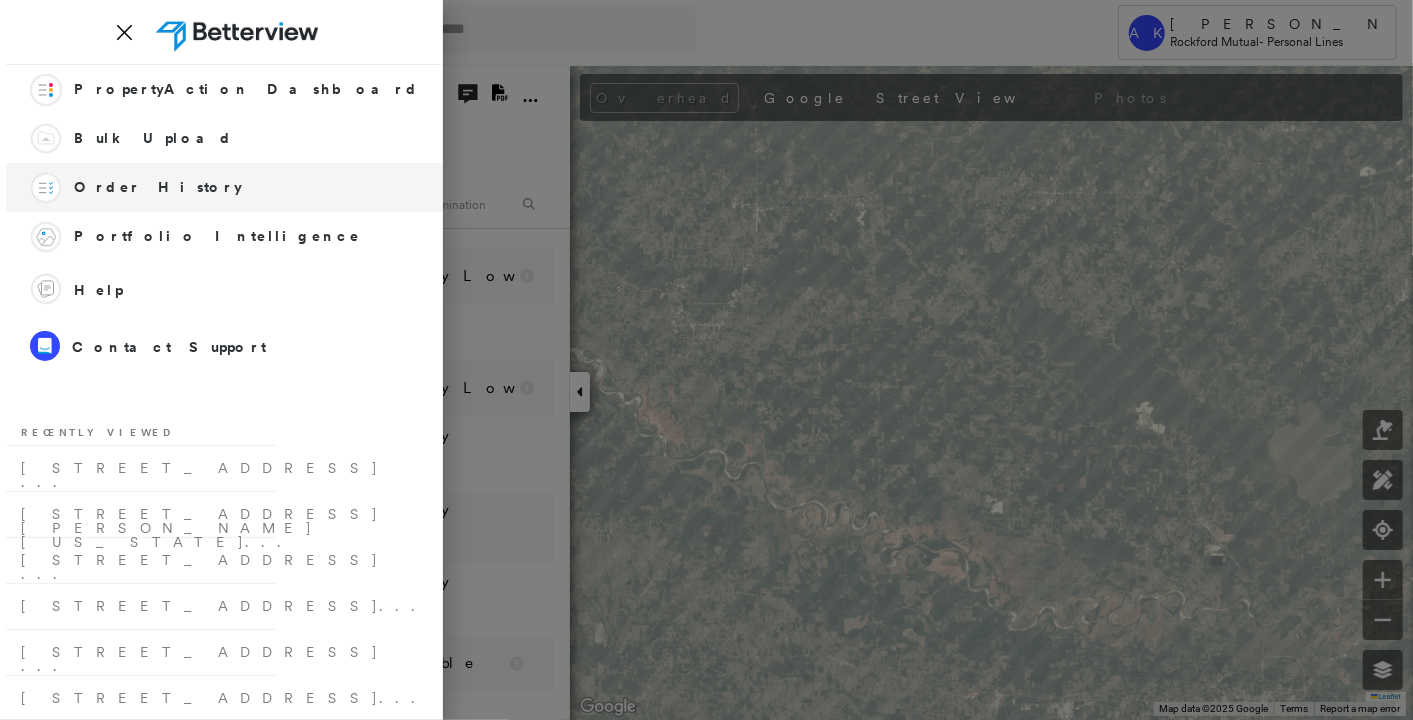 click on "Order History" at bounding box center (158, 187) 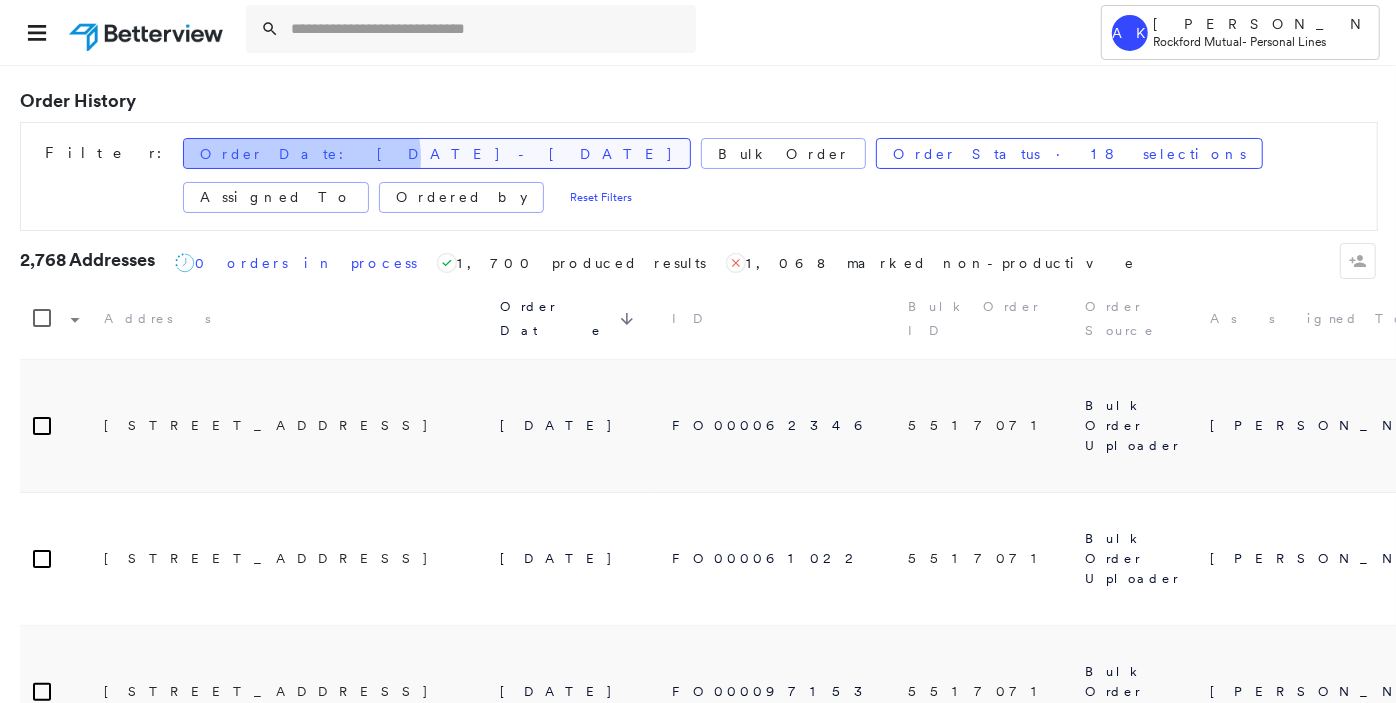 click on "Order Date: Apr 2025 - Today" at bounding box center (437, 154) 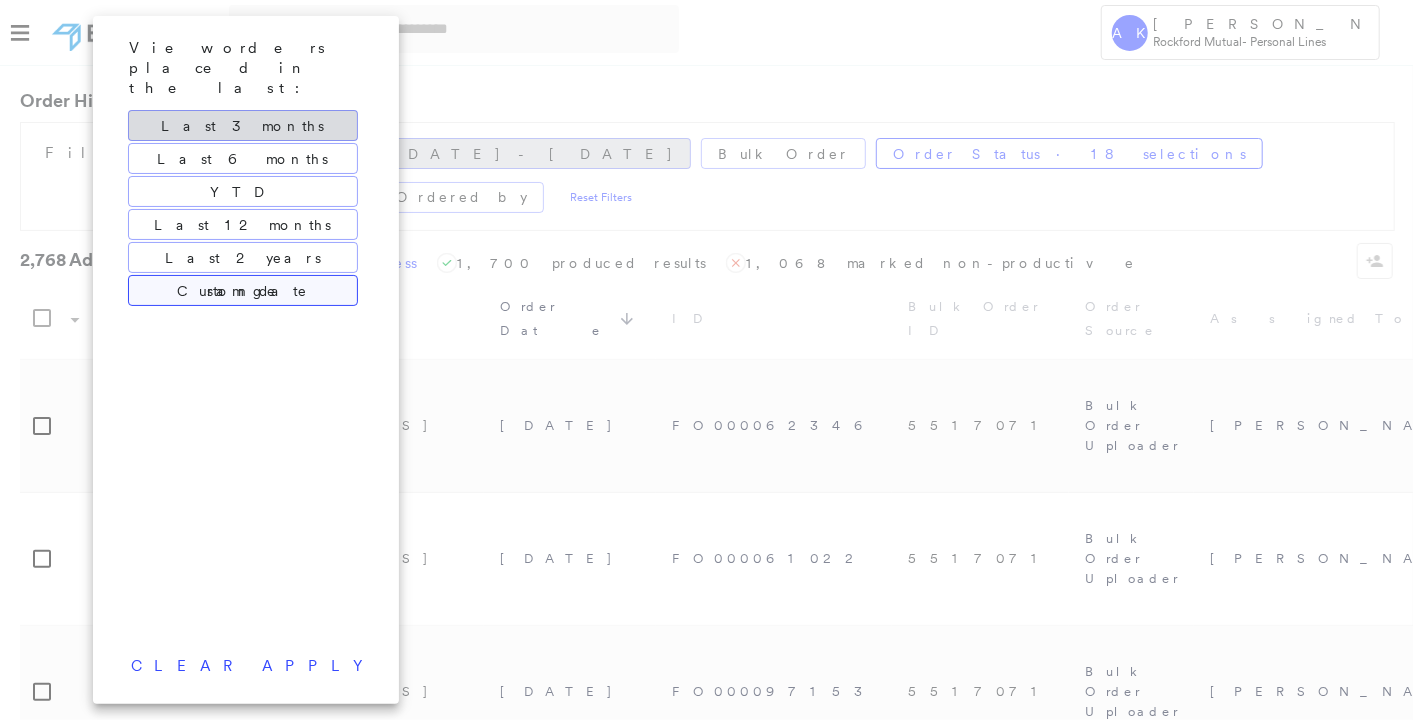 click on "Custom date range" at bounding box center [243, 291] 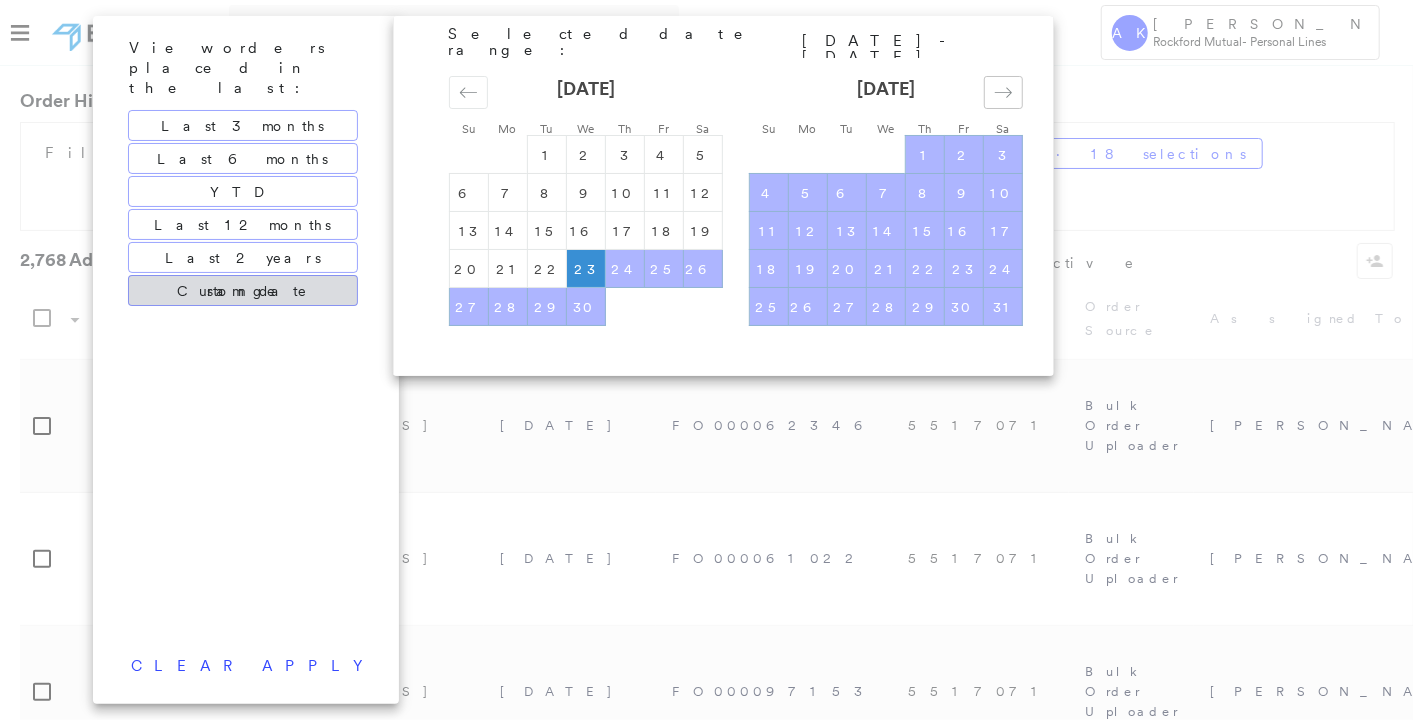 click 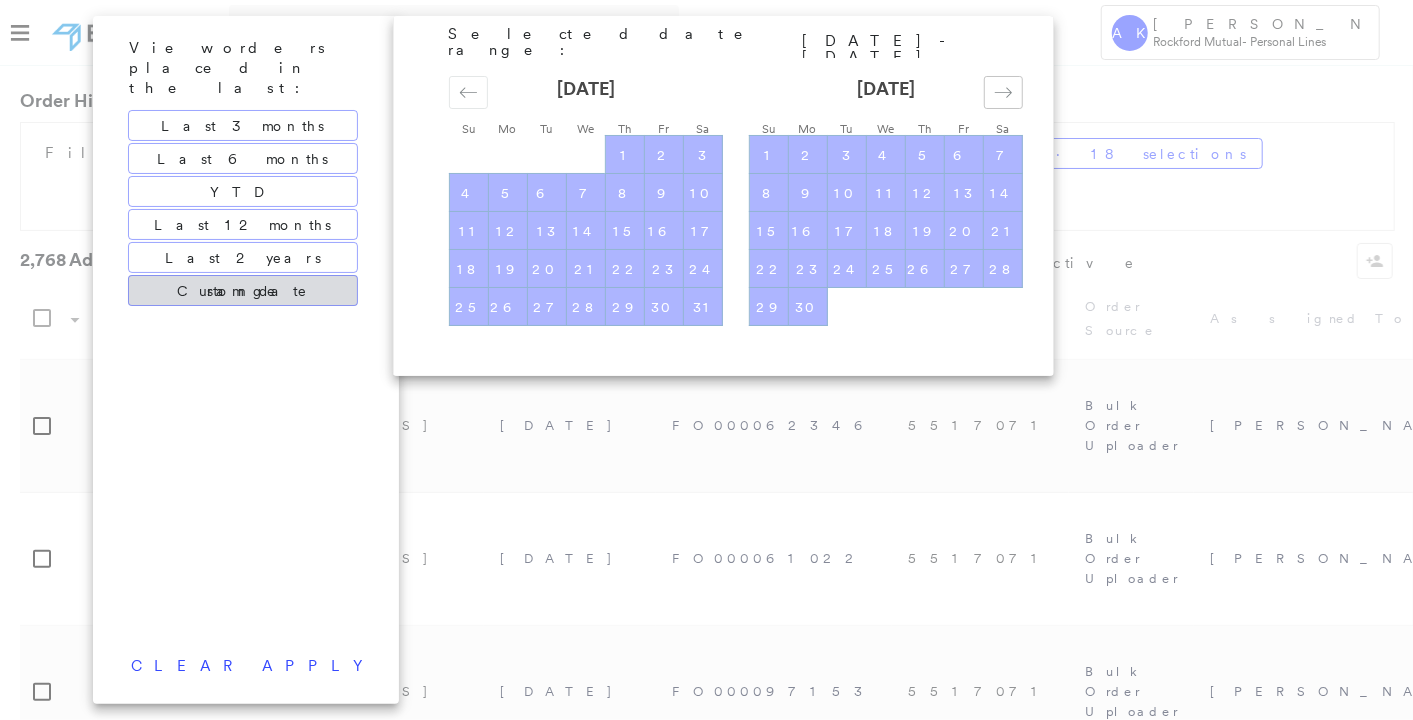 click 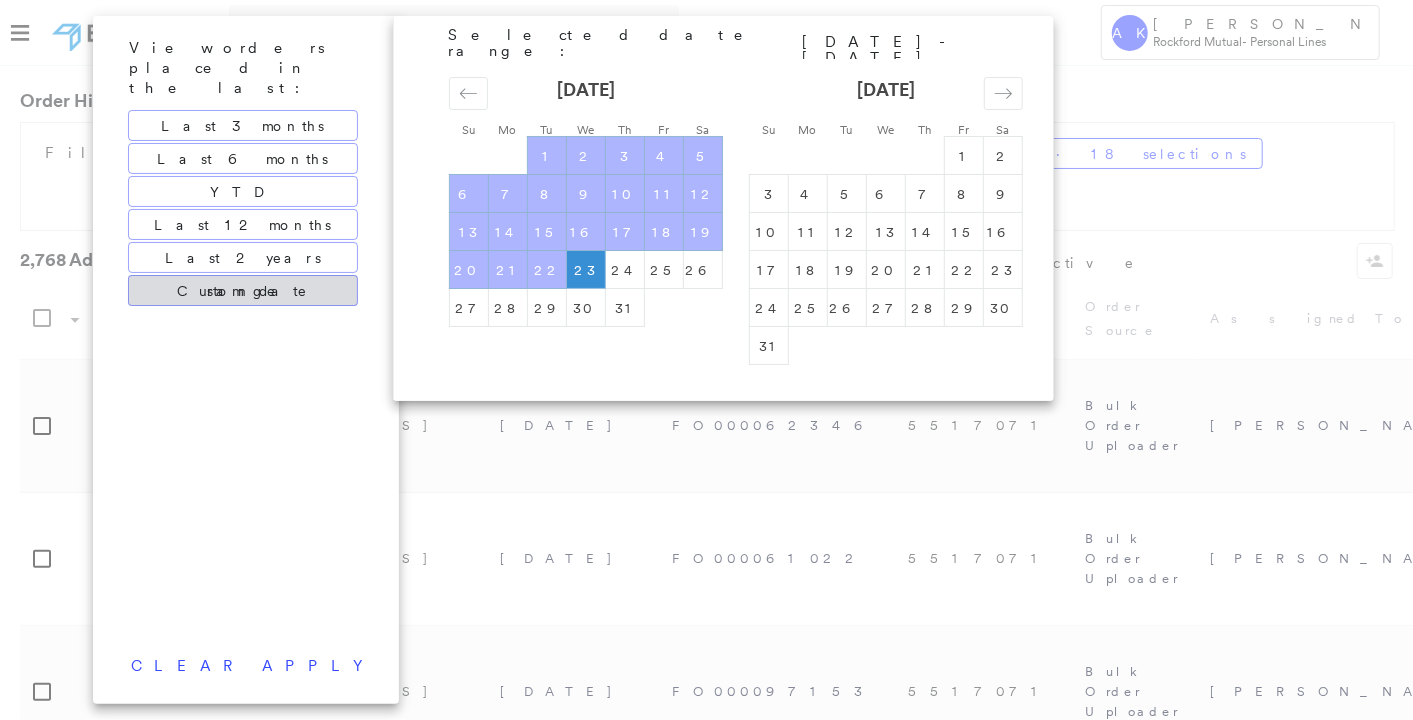 click on "23" at bounding box center (586, 270) 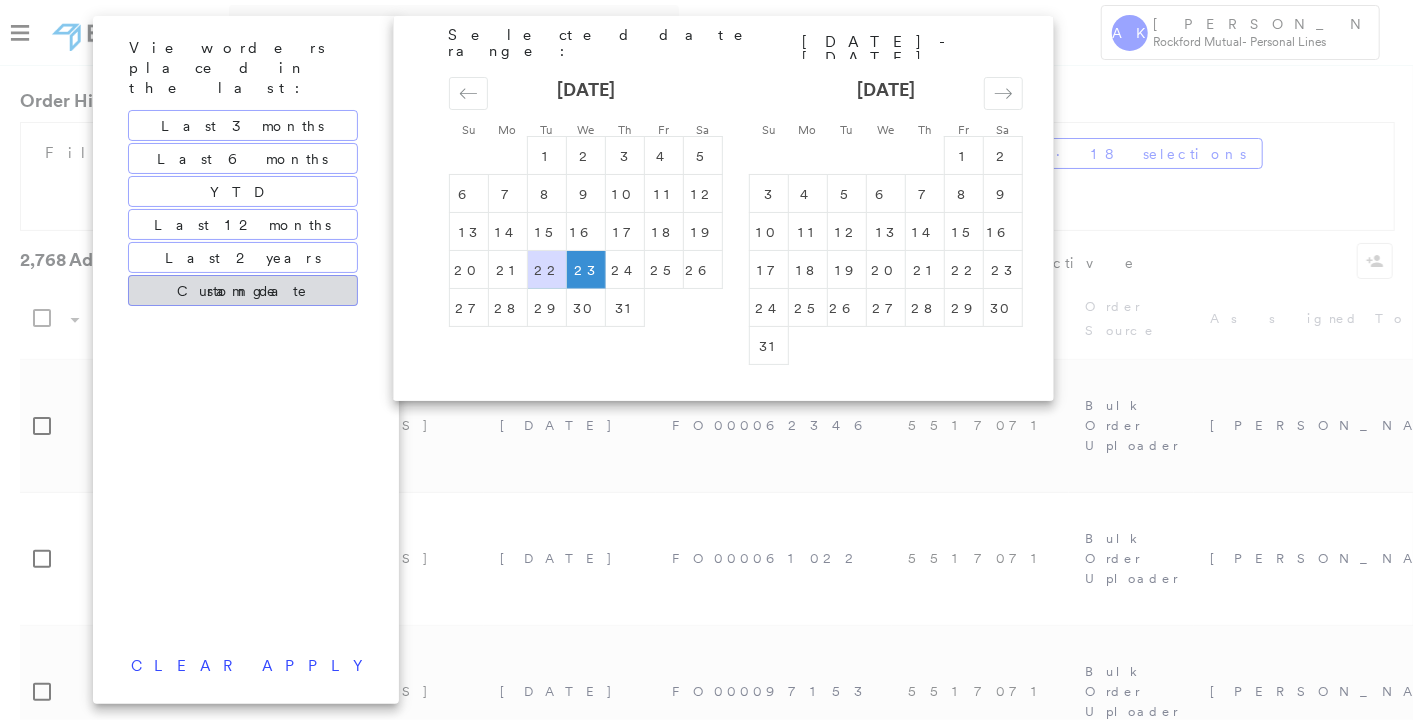 click on "23" at bounding box center (586, 270) 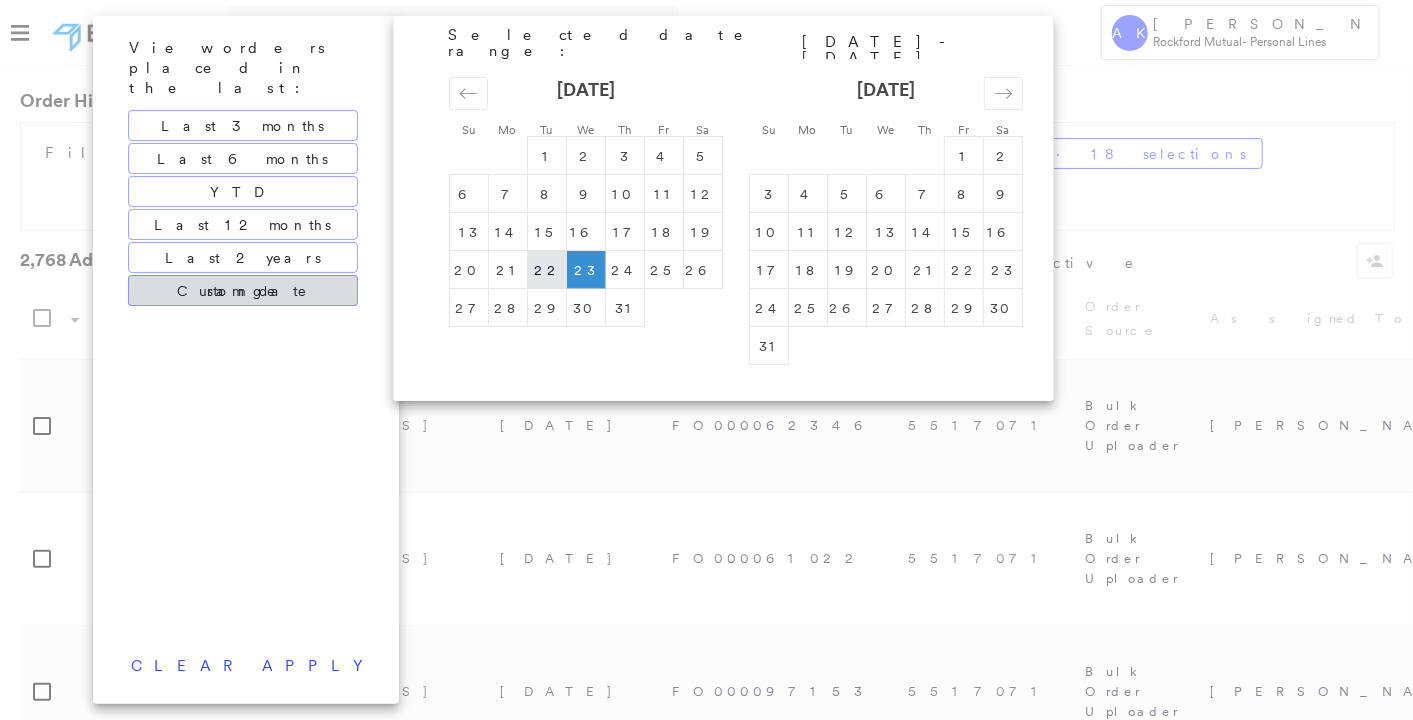 click on "22" at bounding box center [547, 270] 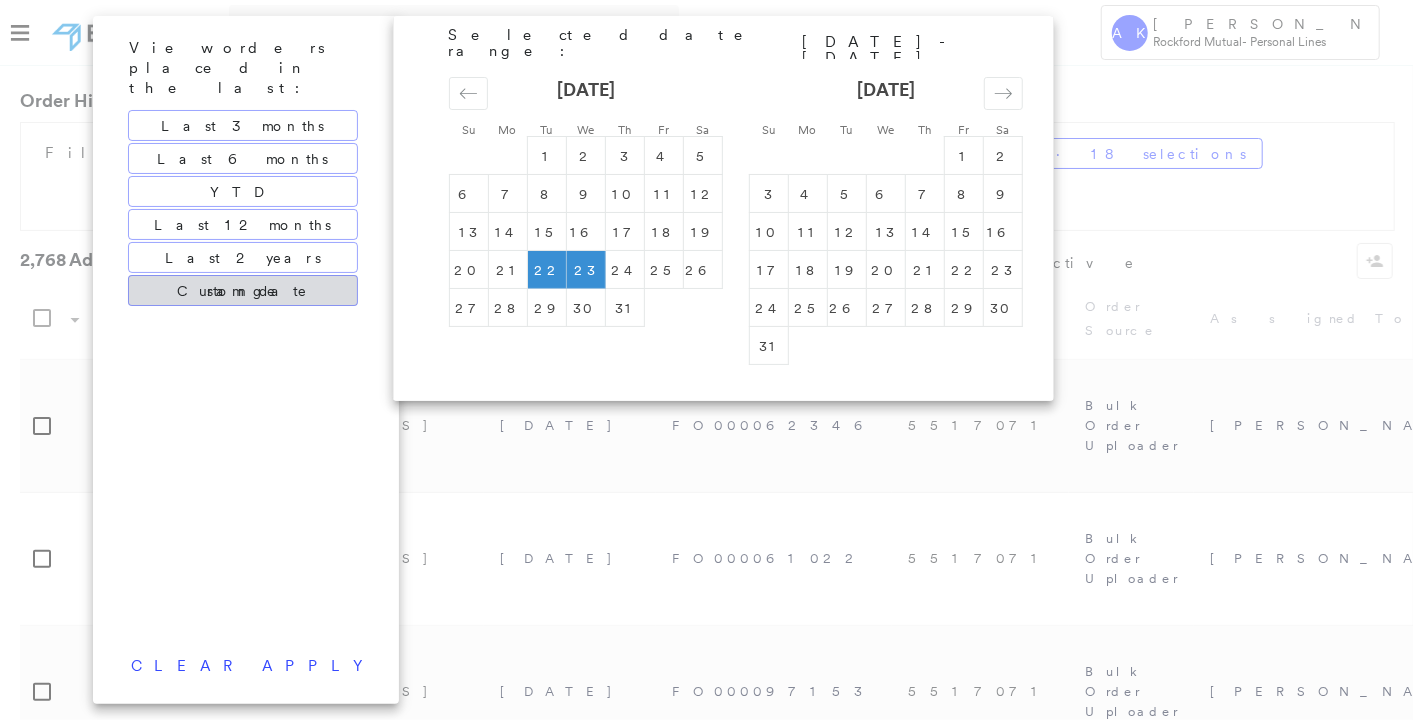 click on "23" at bounding box center (586, 270) 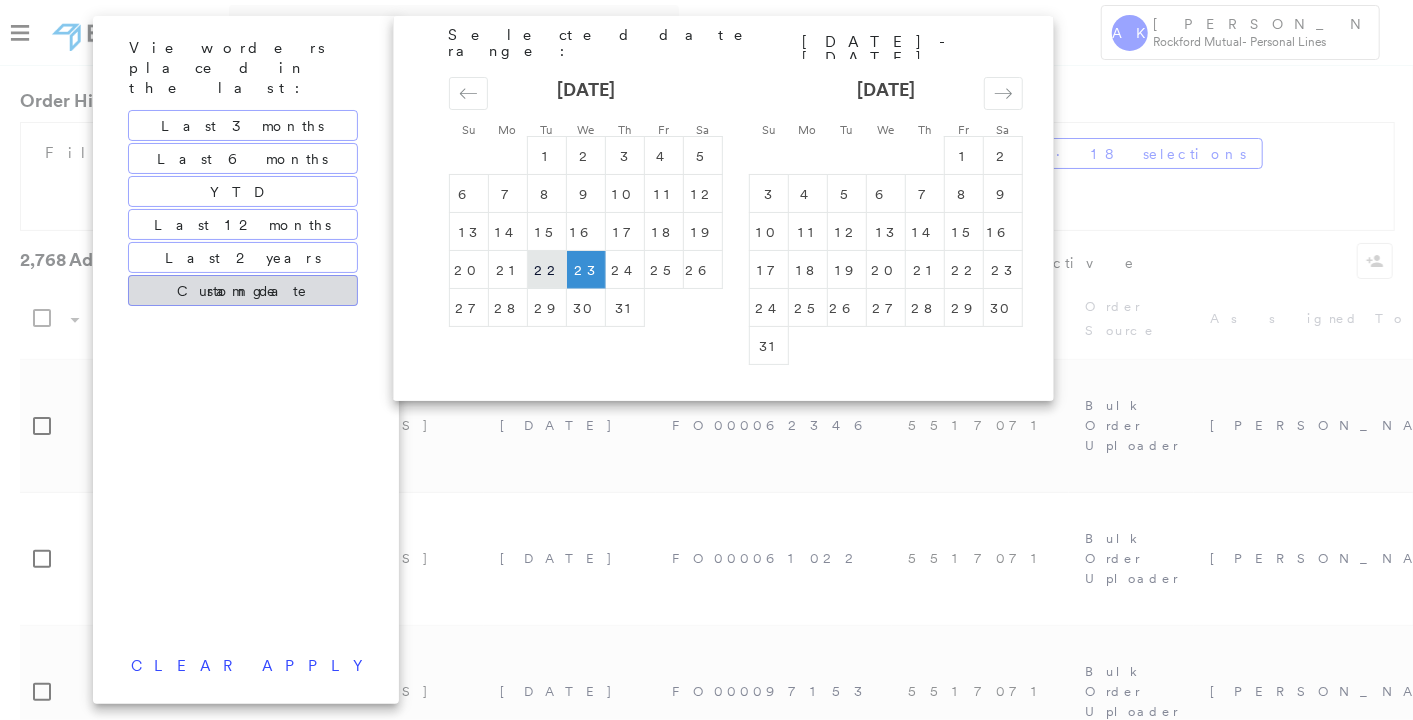 click on "22" at bounding box center (547, 270) 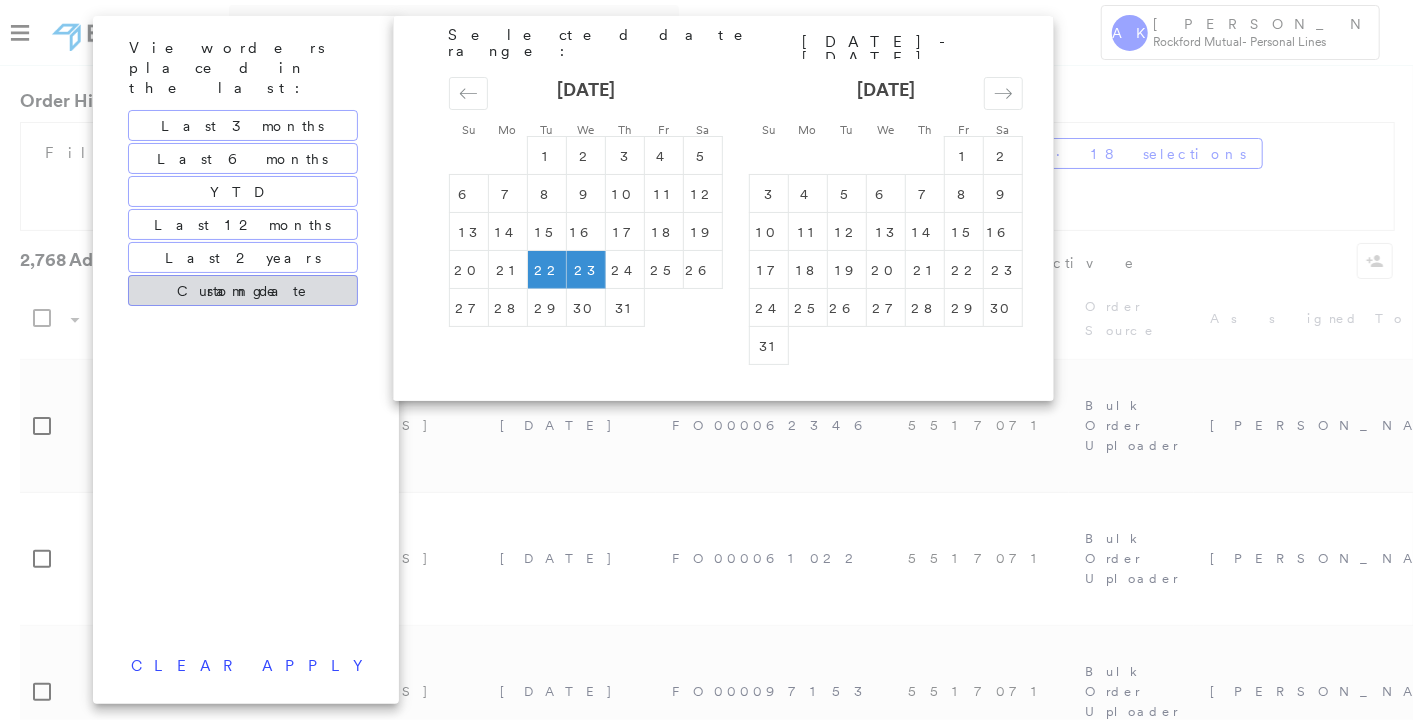 click on "22" at bounding box center [547, 270] 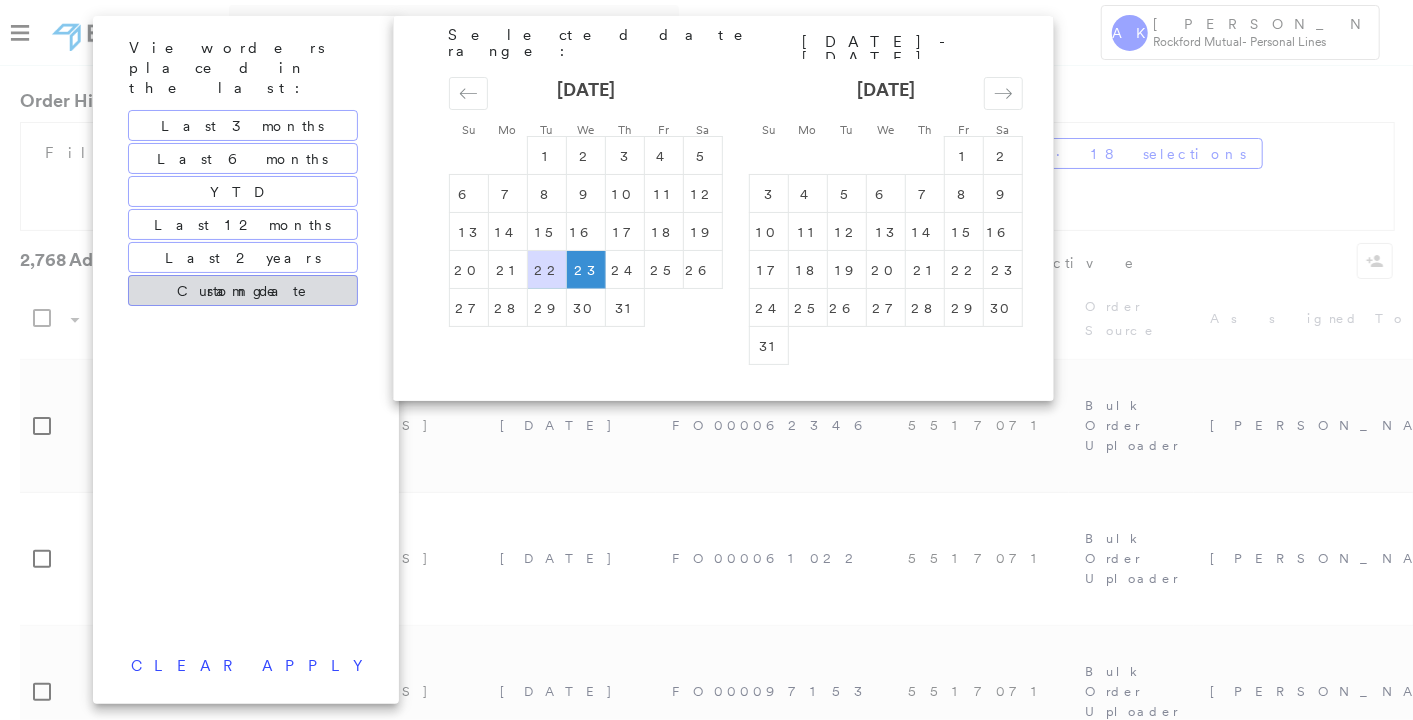 click on "23" at bounding box center (586, 270) 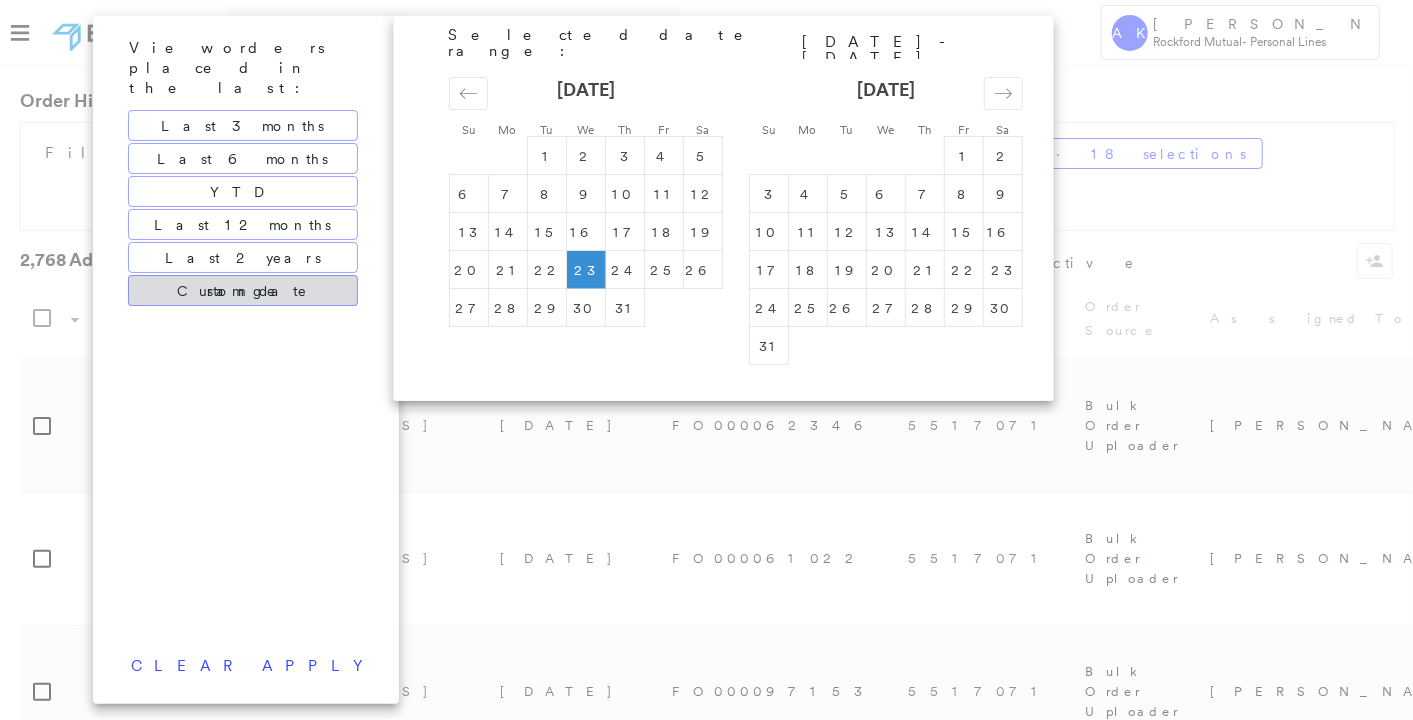 click at bounding box center [706, 360] 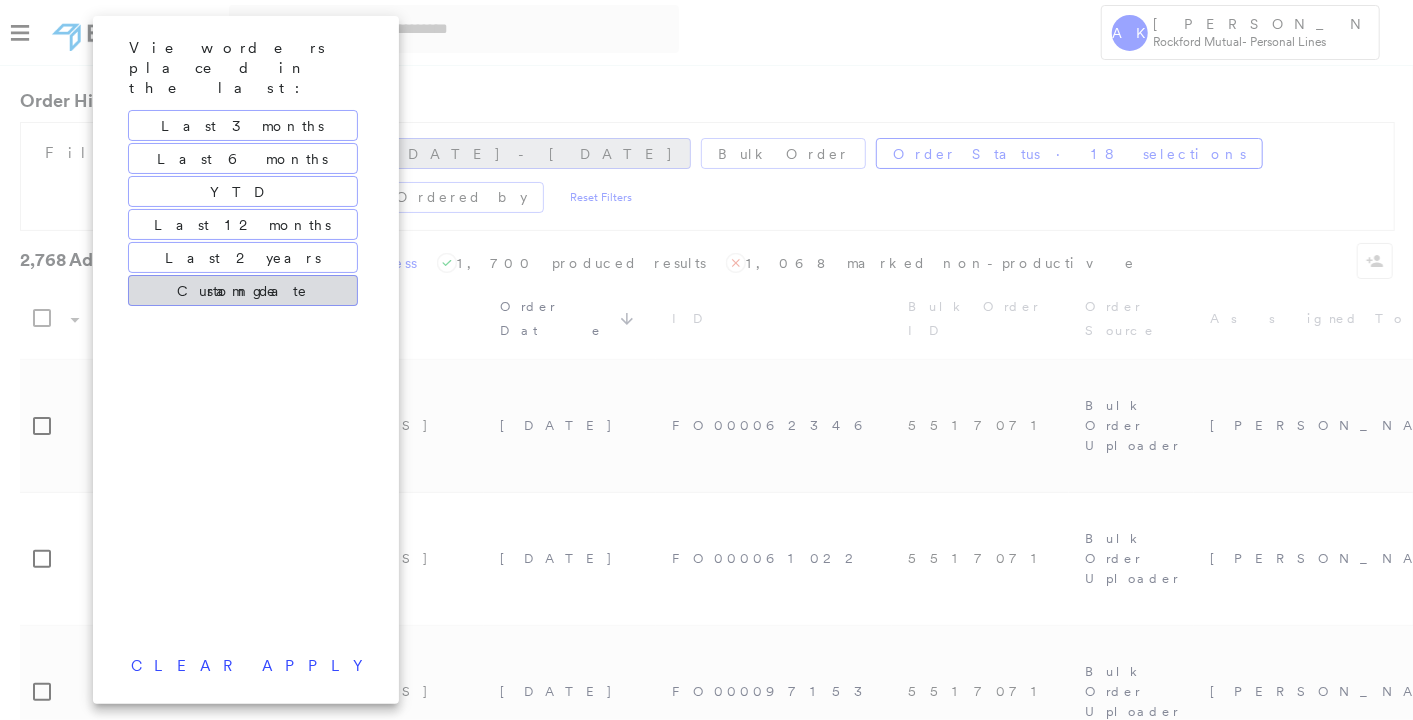 click on "apply" at bounding box center [319, 666] 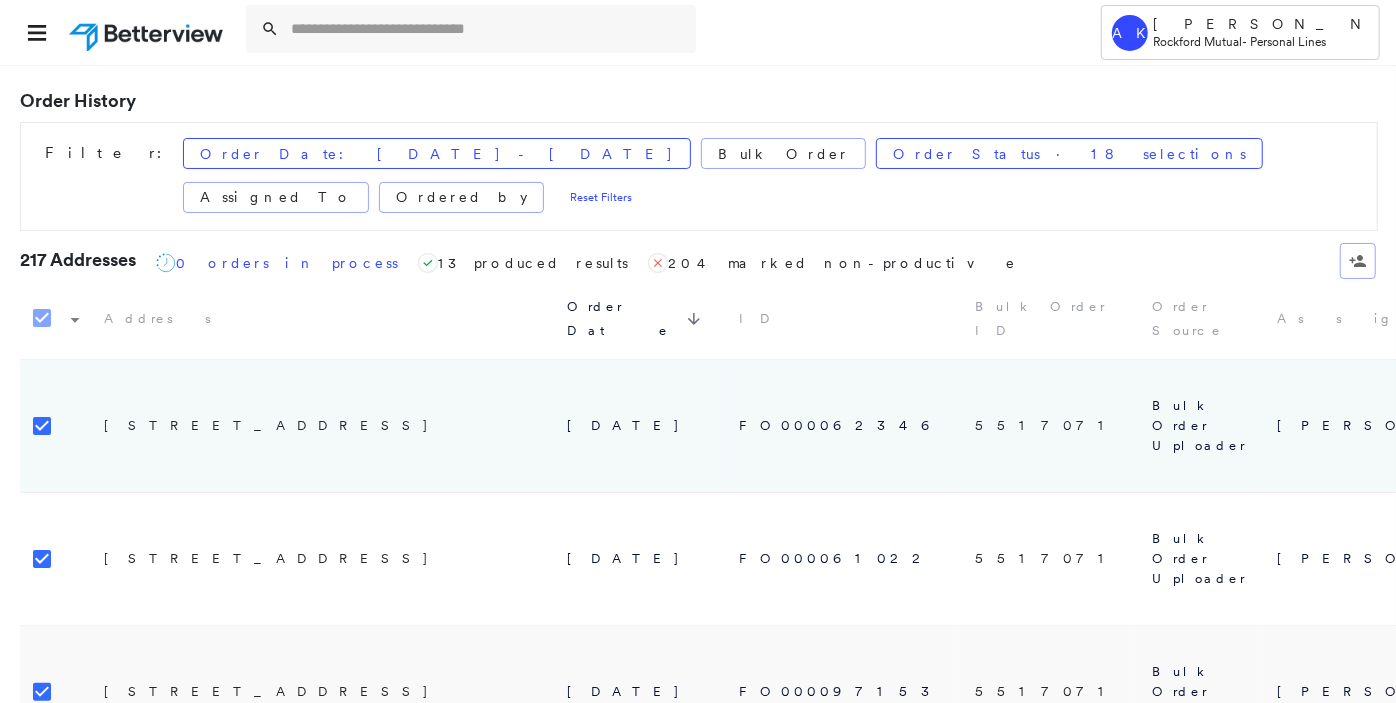 click on "[STREET_ADDRESS]" at bounding box center (327, 426) 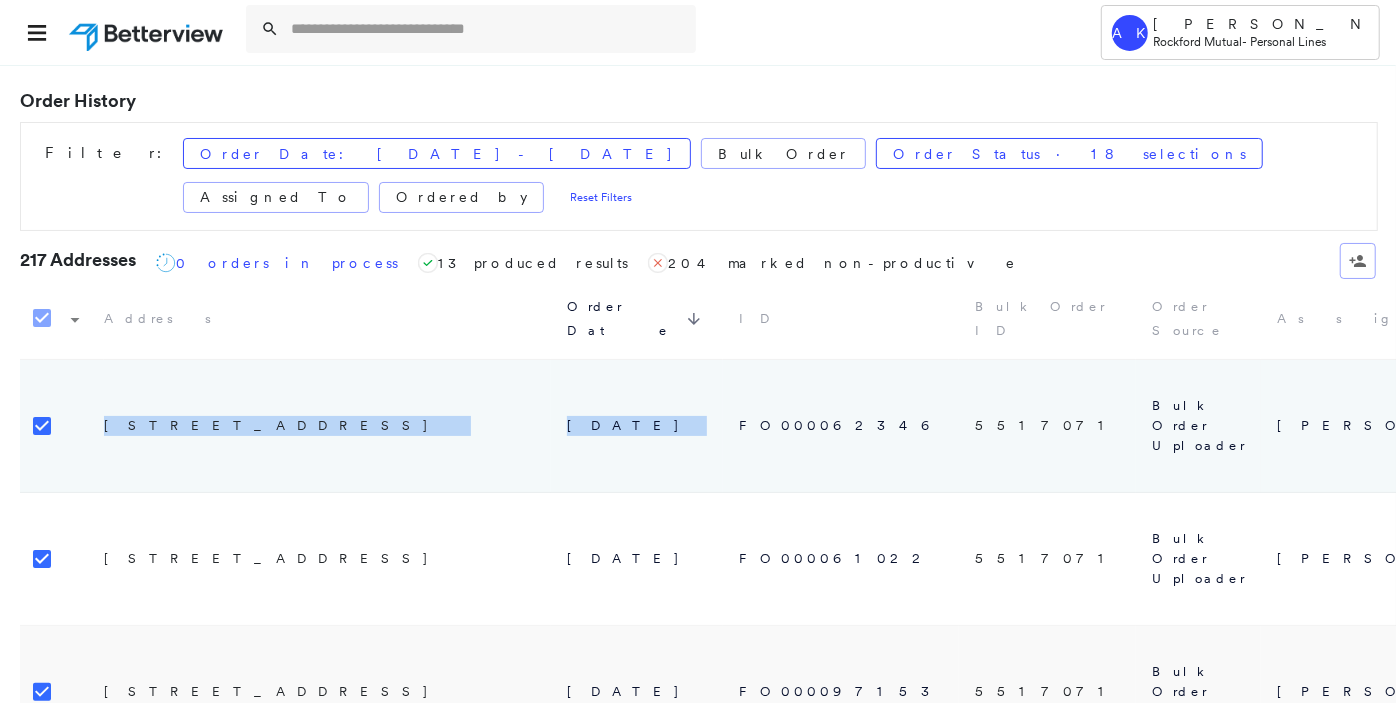 drag, startPoint x: 88, startPoint y: 265, endPoint x: 545, endPoint y: 364, distance: 467.60025 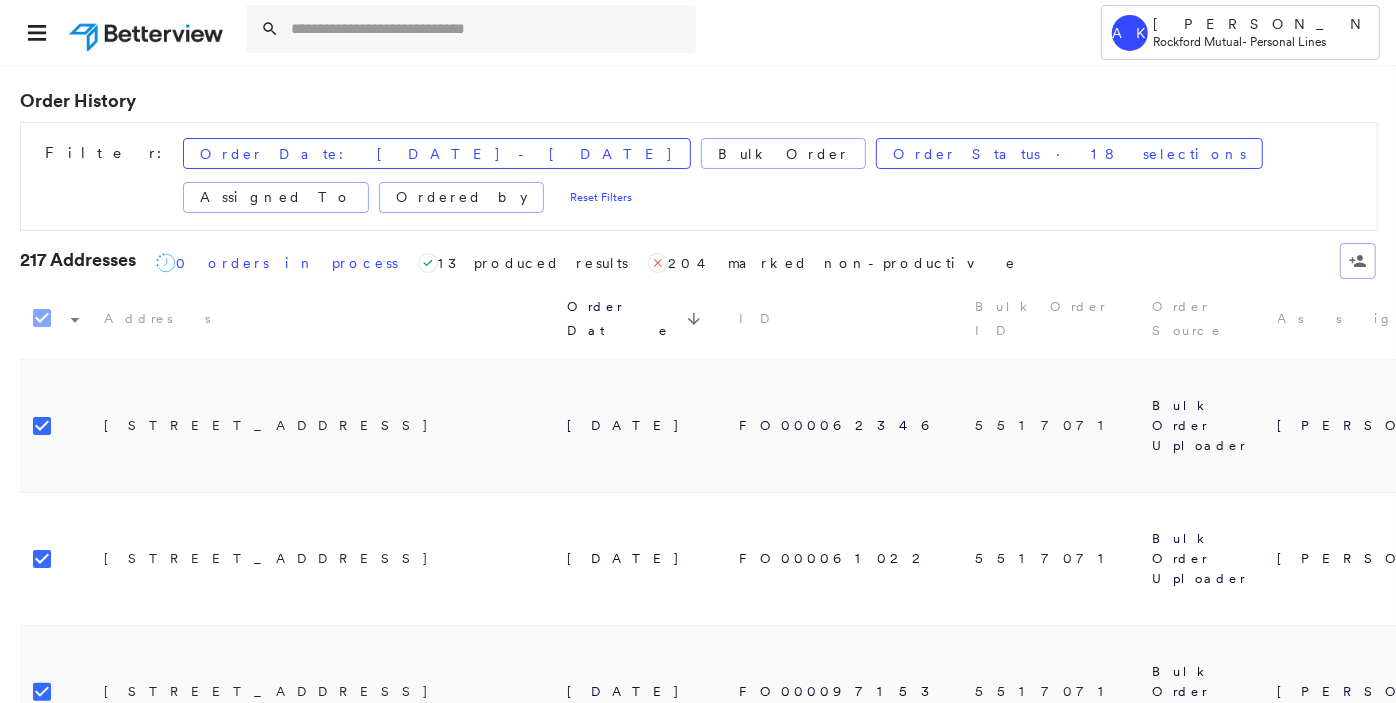 click on "Order History Filter: Order Date: Jul 2025 - Today Bulk Order Order Status · 18 selections Assigned To Ordered by Reset Filters 217 Addresses Processing Icon   0 orders in process Produced Results Icon   13 produced results Non Productive   204 marked non-productive Address Order Date sorted descending ID Bulk Order ID Order Source Assigned To Monitoring Bulk Order Name Order Stage 9922 N 1650TH ST, PALESTINE, IL 62451-2625 7/23/2025 FO000062346 5517071 Bulk Order Uploader Rachel McDougall January 2026 Farm Betterview Bulk Order Non-productive - No Imagery Coverage 948 N 1800 EAST RD, SHELBYVILLE, IL 62565-4219 7/23/2025 FO000061022 5517071 Bulk Order Uploader Rachel McDougall January 2026 Farm Betterview Bulk Order Non-productive - No Imagery Coverage 2119 IUKA RD, IUKA, IL 62849-2519 7/23/2025 FO000097153 5517071 Bulk Order Uploader Rachel McDougall January 2026 Farm Betterview Bulk Order Non-productive - No Imagery Coverage 10161 MAPLE GROVE RD, LANARK, IL 61046-9044 7/23/2025 FO000061023 5517071 5517071" at bounding box center (698, 4059) 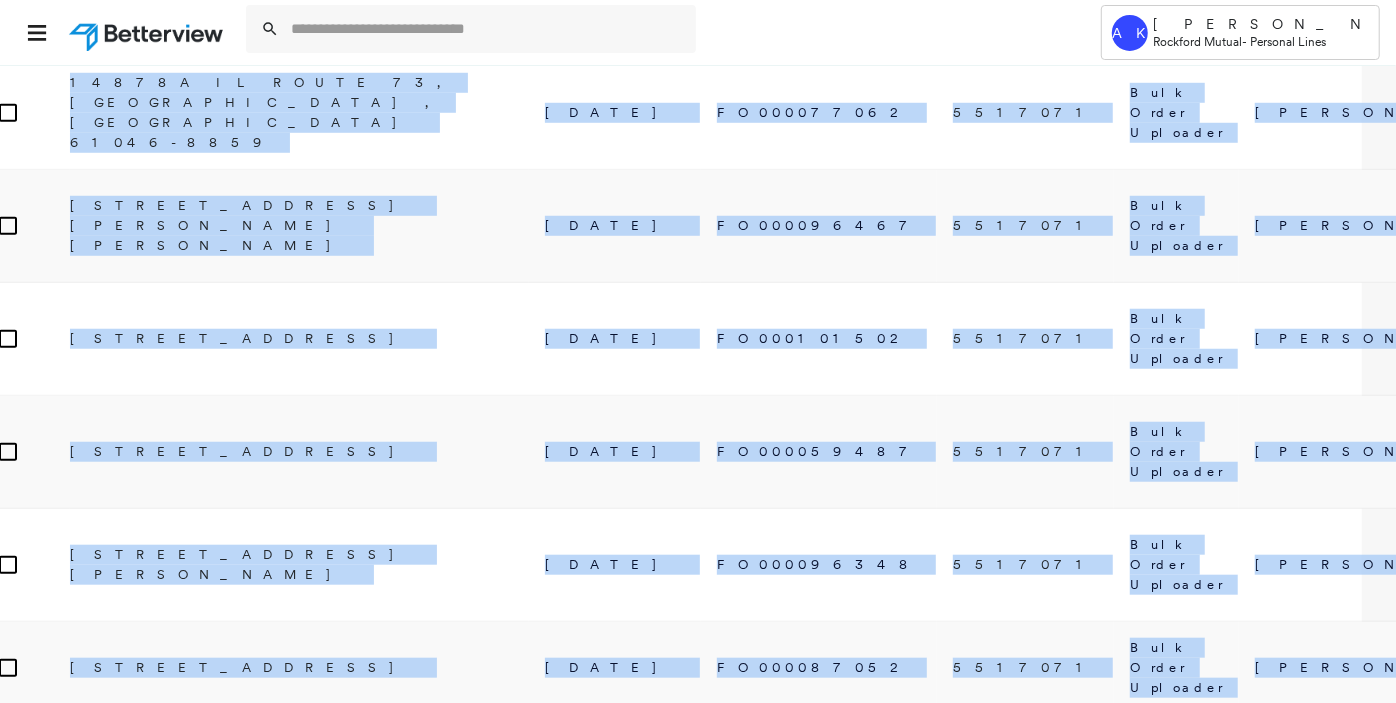 scroll, scrollTop: 19657, scrollLeft: 34, axis: both 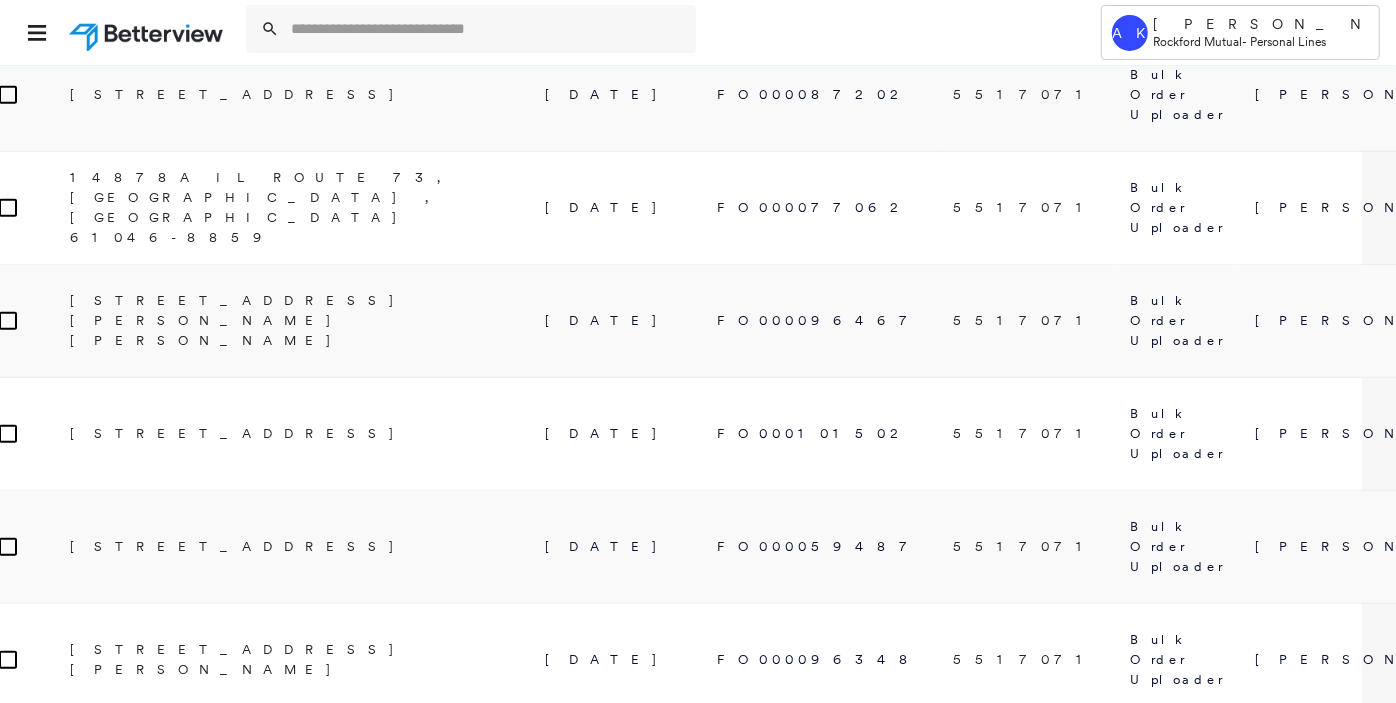 drag, startPoint x: 10, startPoint y: 254, endPoint x: 1340, endPoint y: 725, distance: 1410.9362 